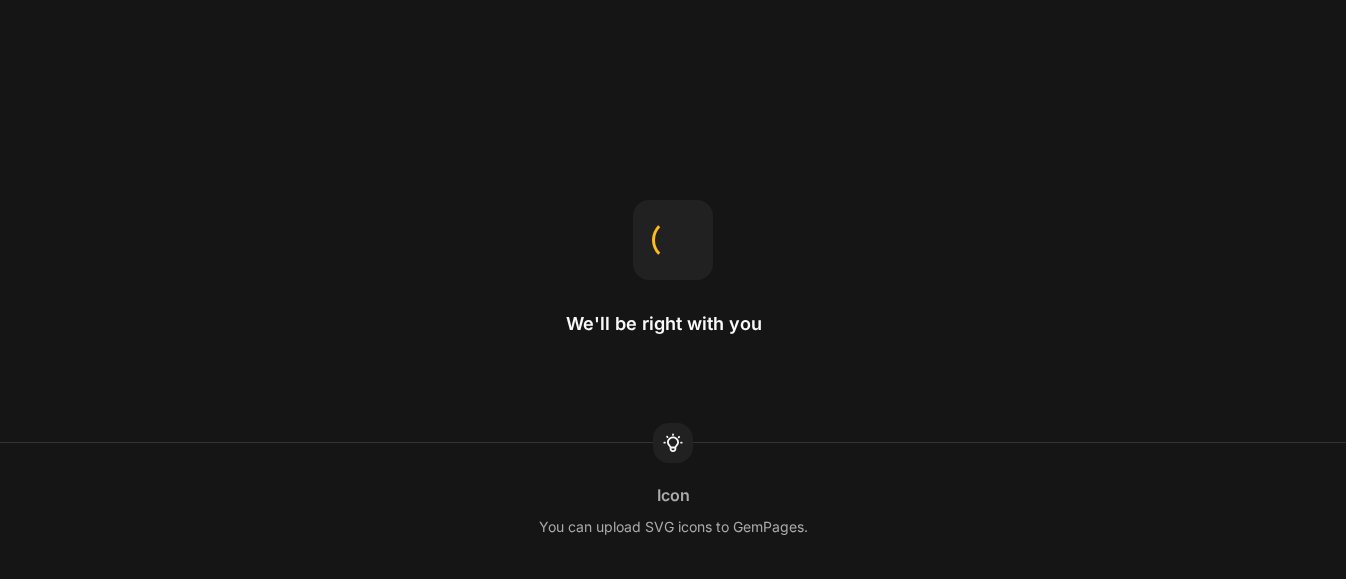 scroll, scrollTop: 0, scrollLeft: 0, axis: both 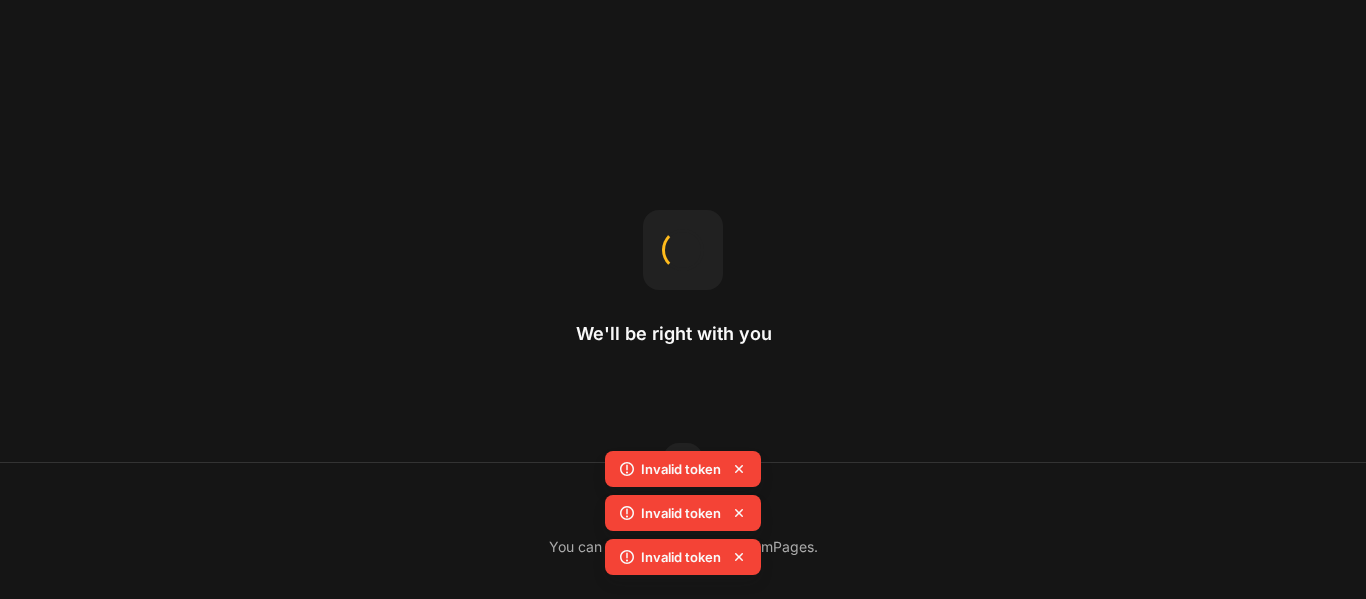 click 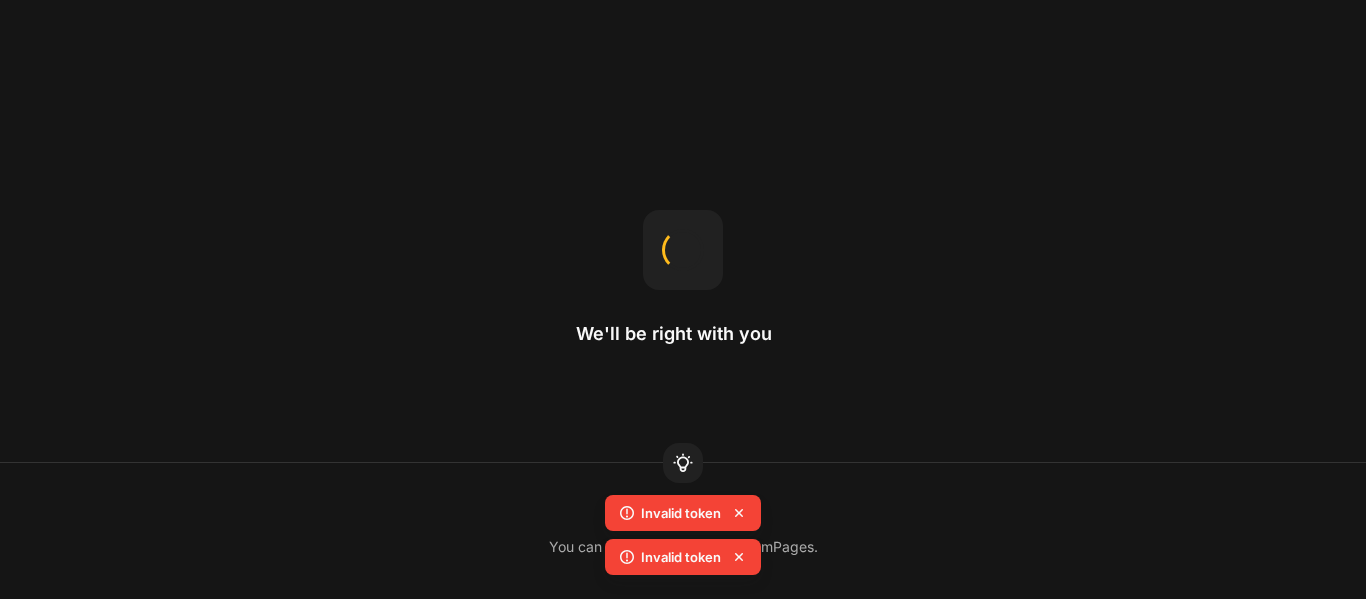 click 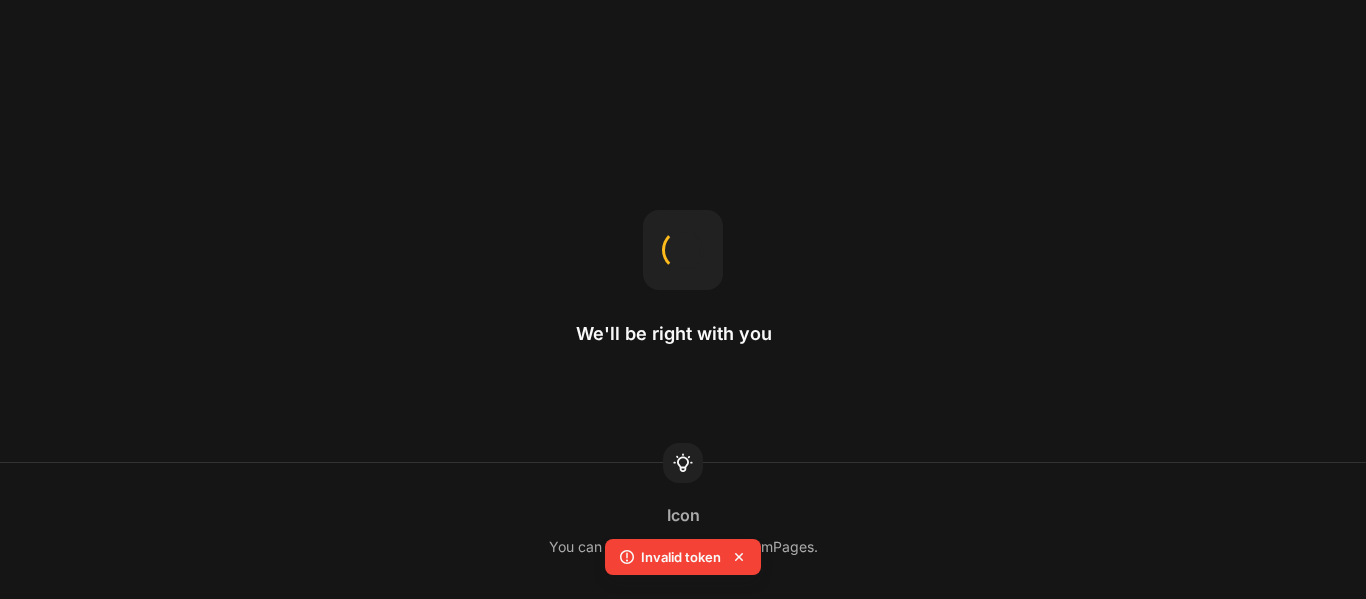 click 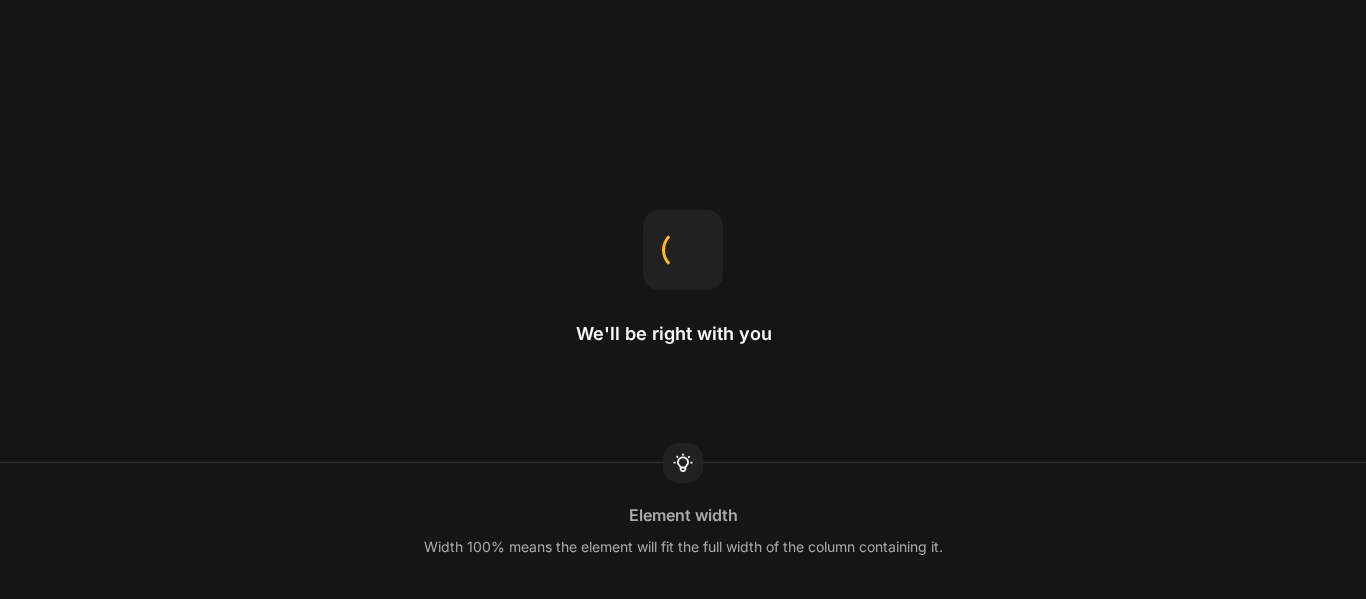 scroll, scrollTop: 0, scrollLeft: 0, axis: both 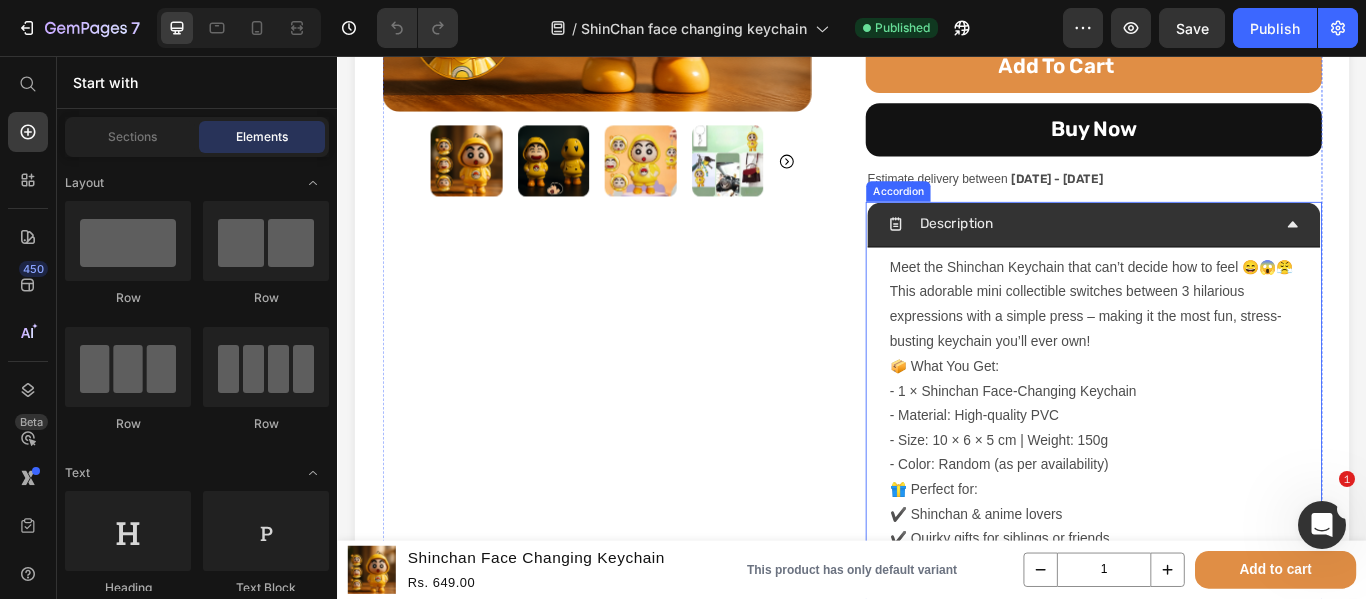 click 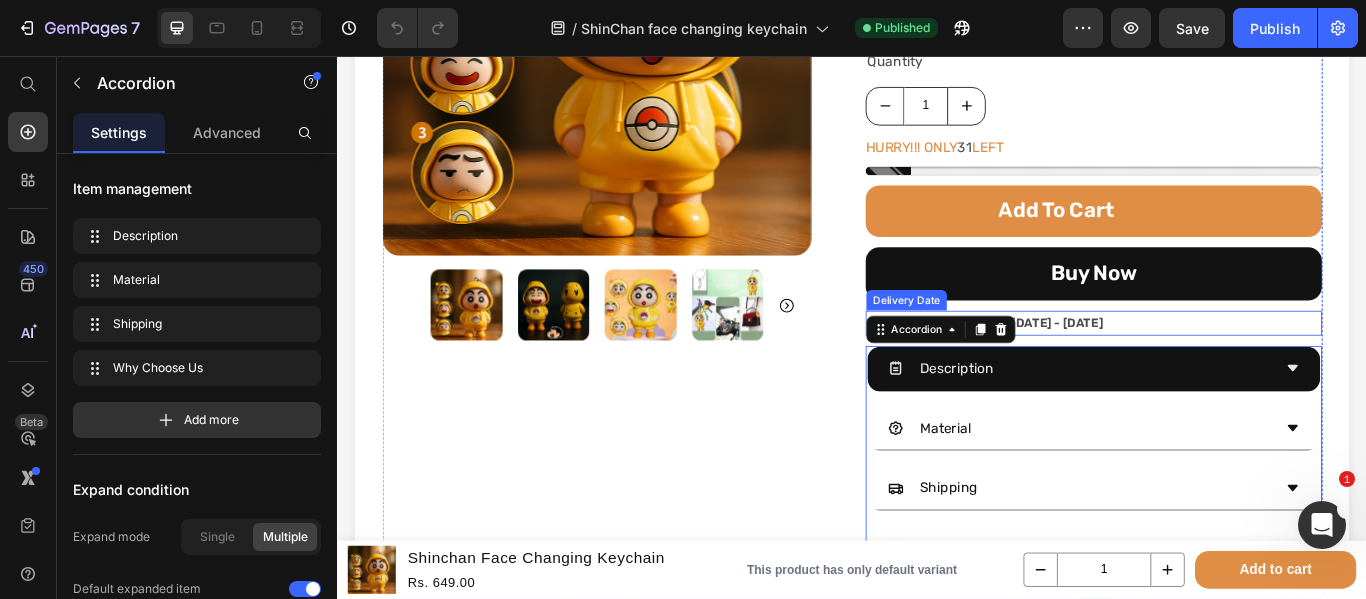 scroll, scrollTop: 527, scrollLeft: 0, axis: vertical 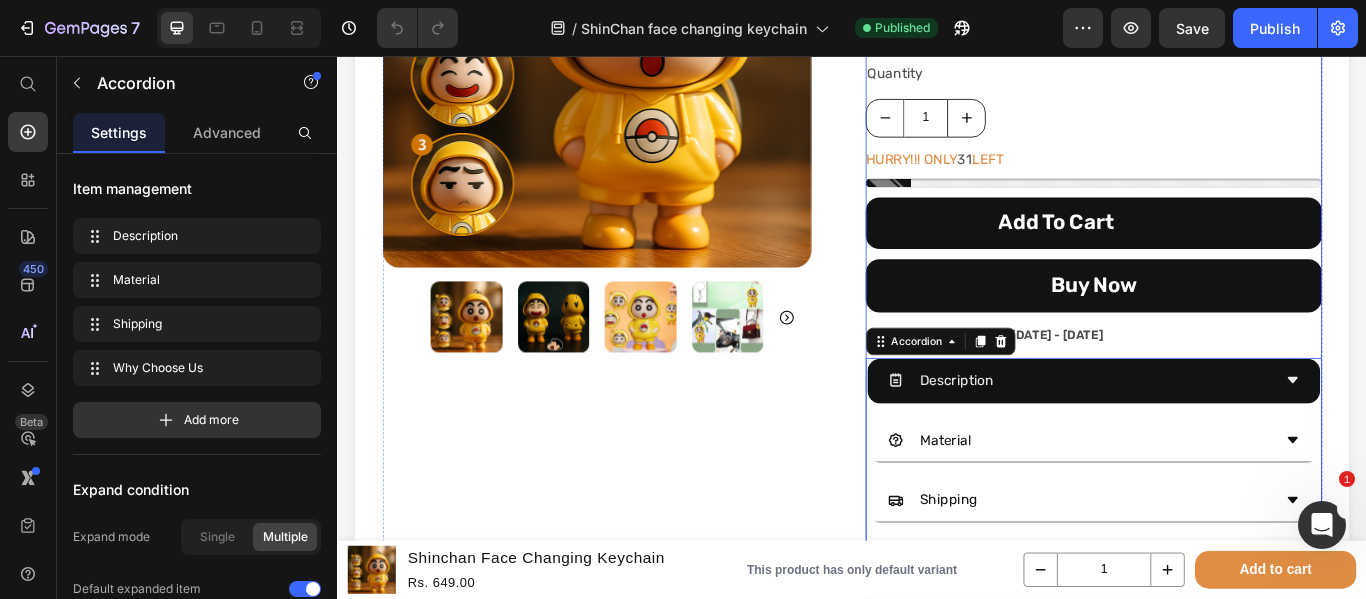 click on "add to cart" at bounding box center [1219, 250] 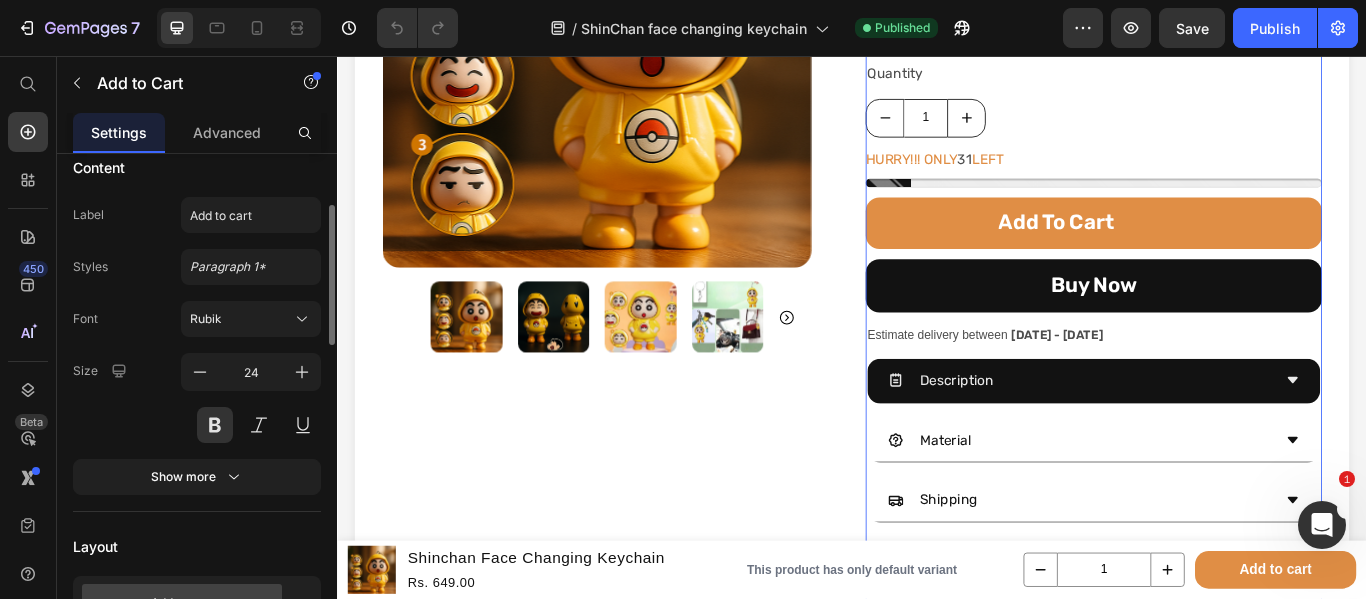 scroll, scrollTop: 199, scrollLeft: 0, axis: vertical 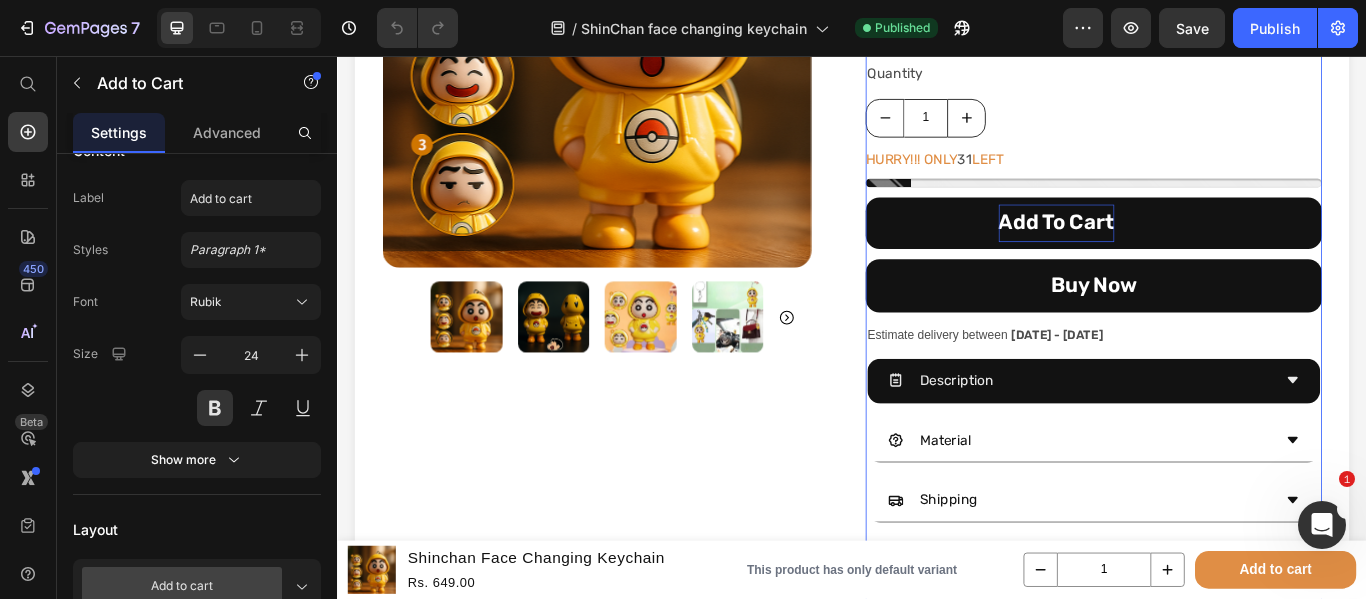 click on "add to cart" at bounding box center [1175, 250] 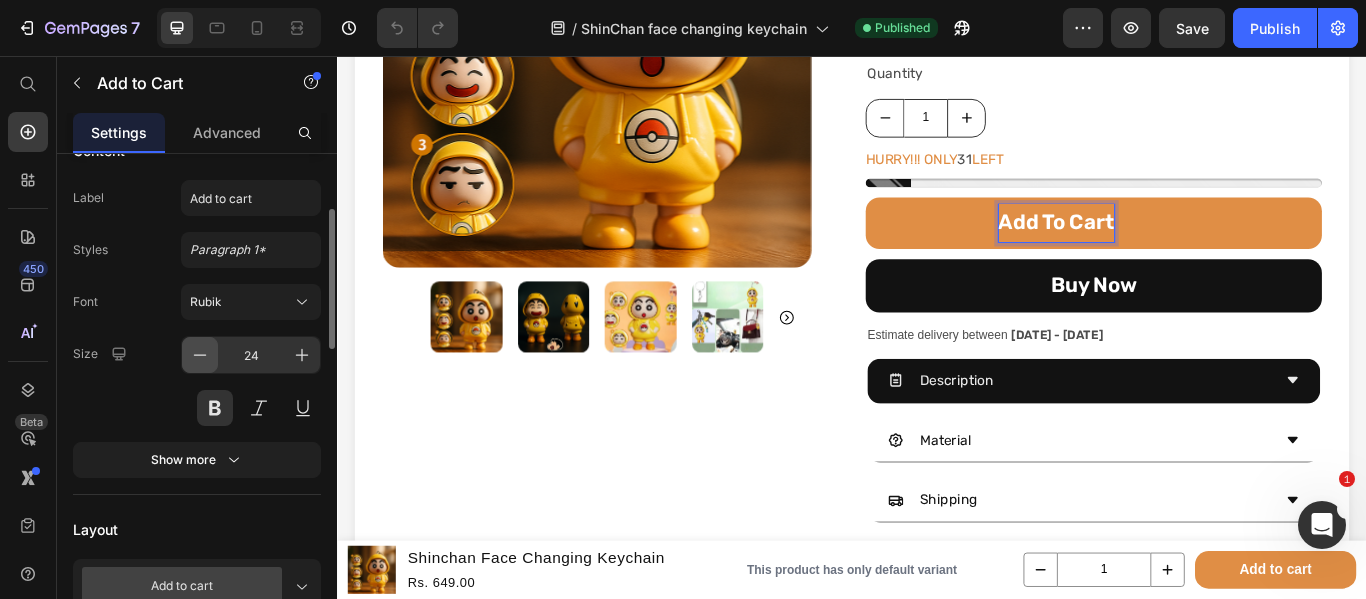 click 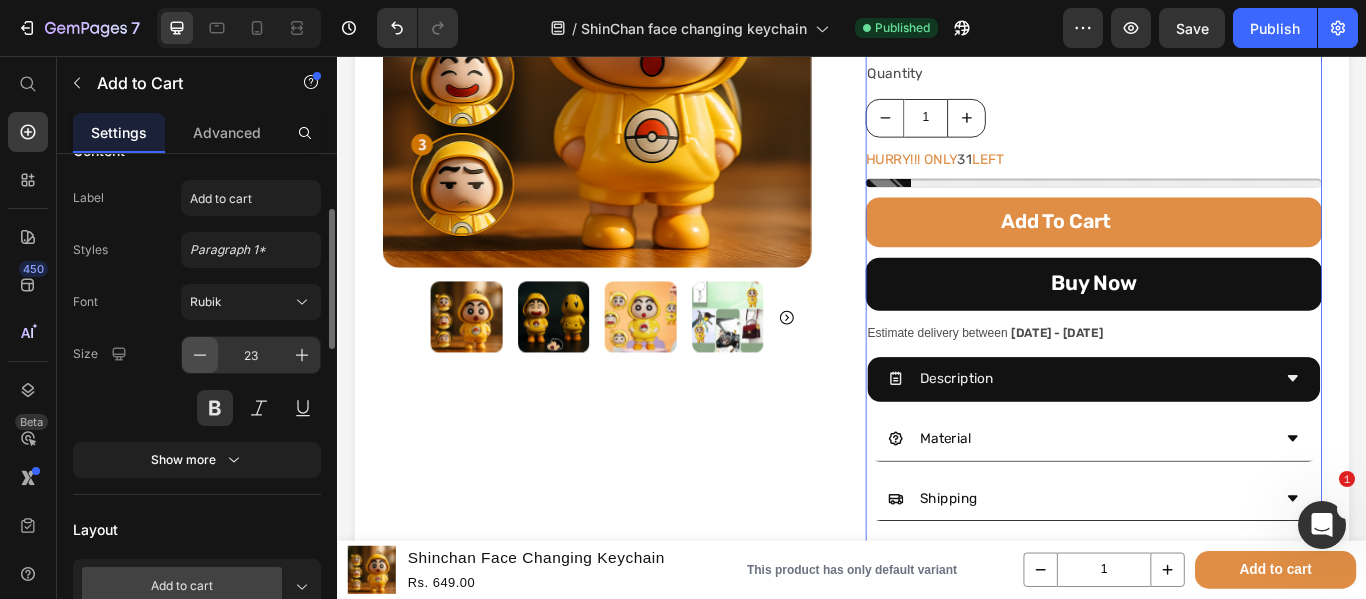 click 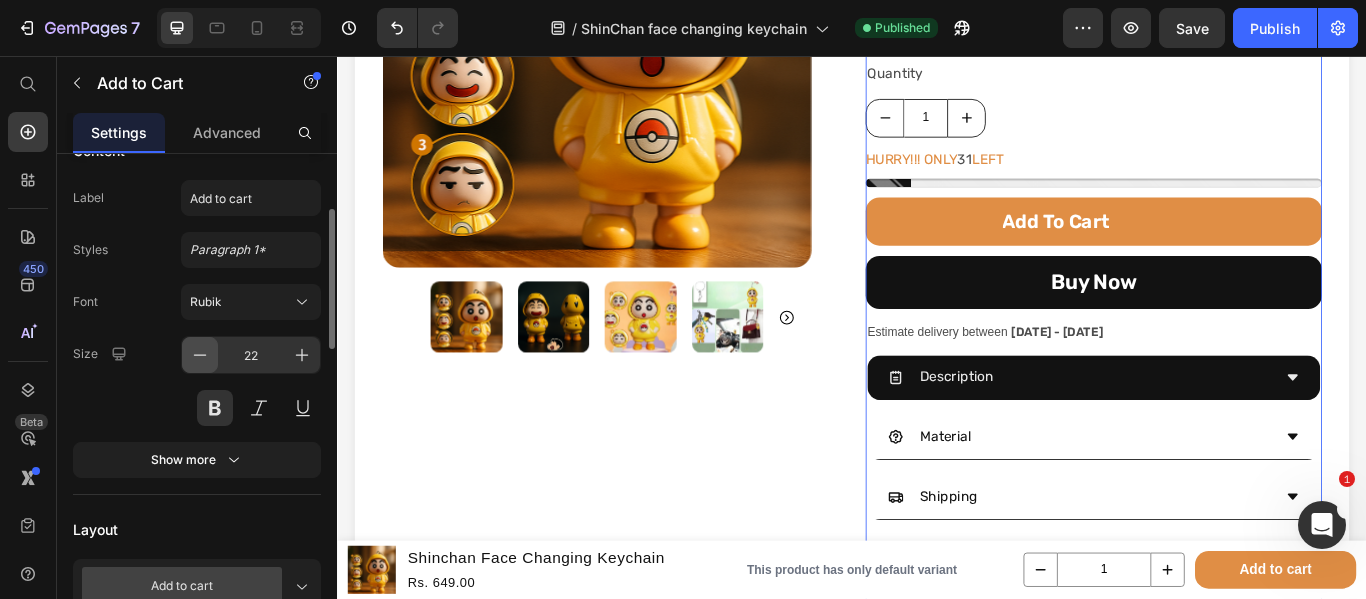 click 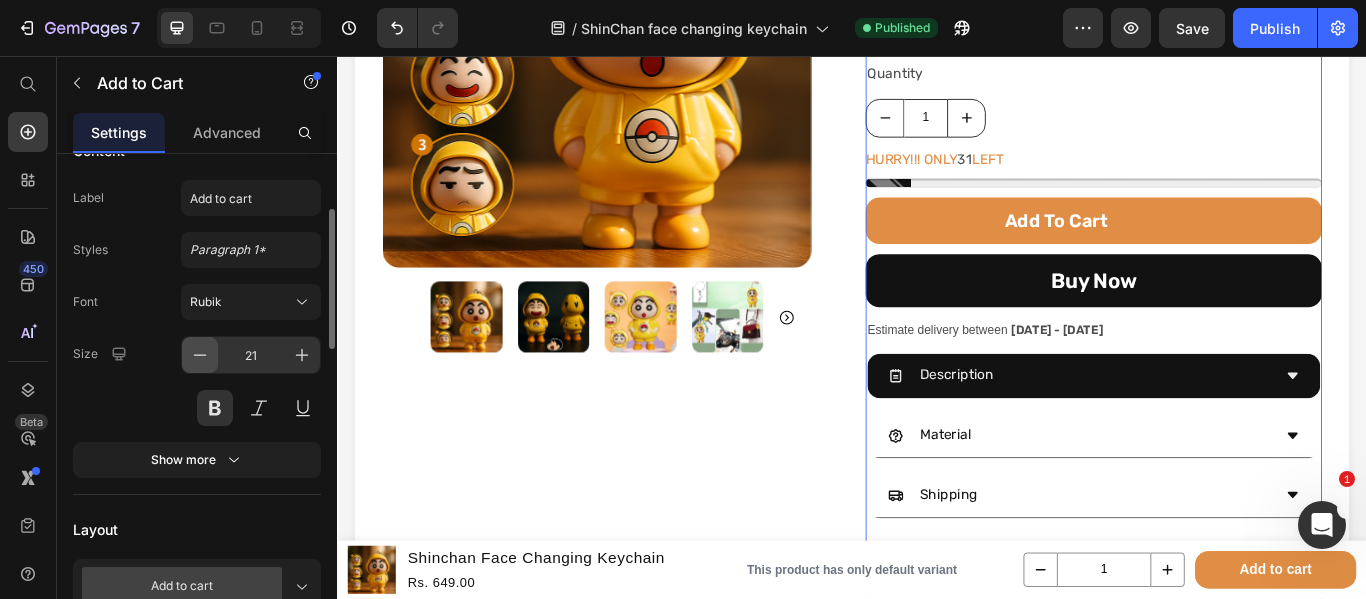 click 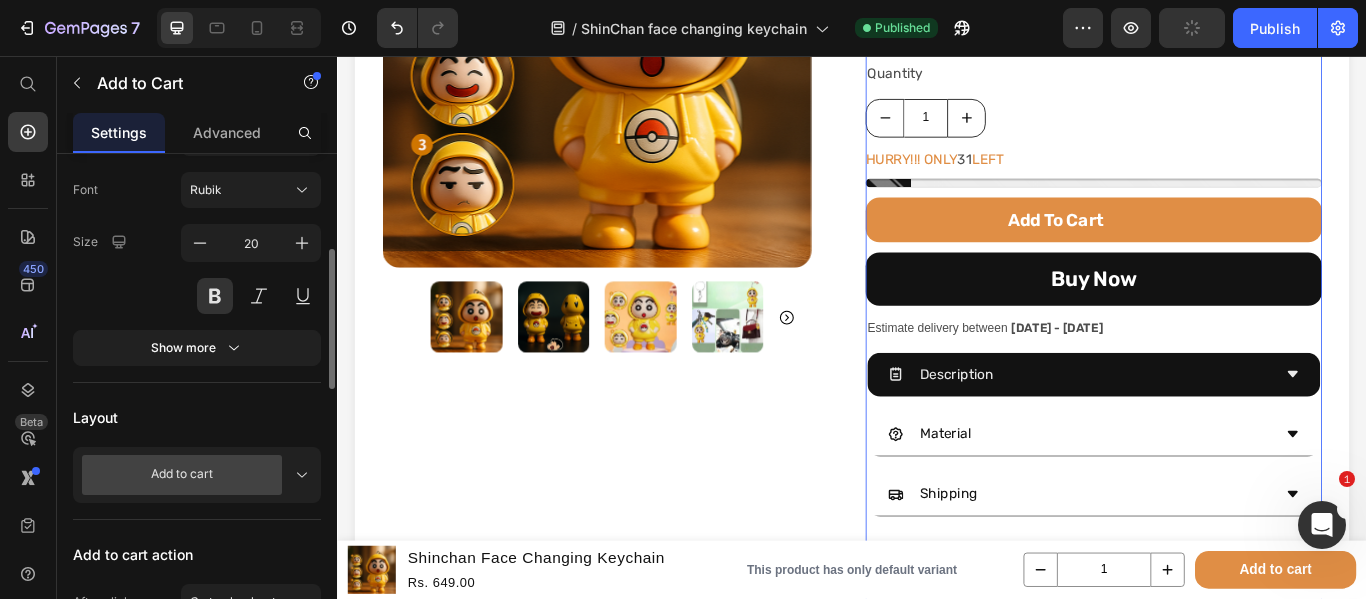 scroll, scrollTop: 317, scrollLeft: 0, axis: vertical 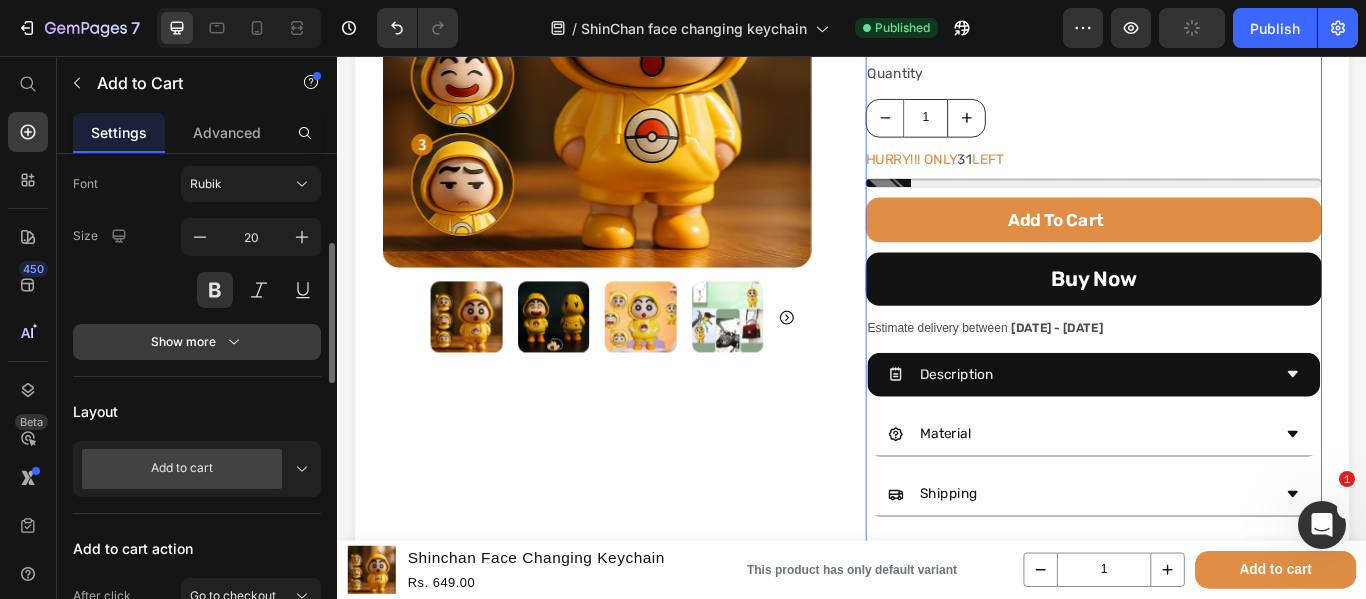 click on "Show more" at bounding box center [197, 342] 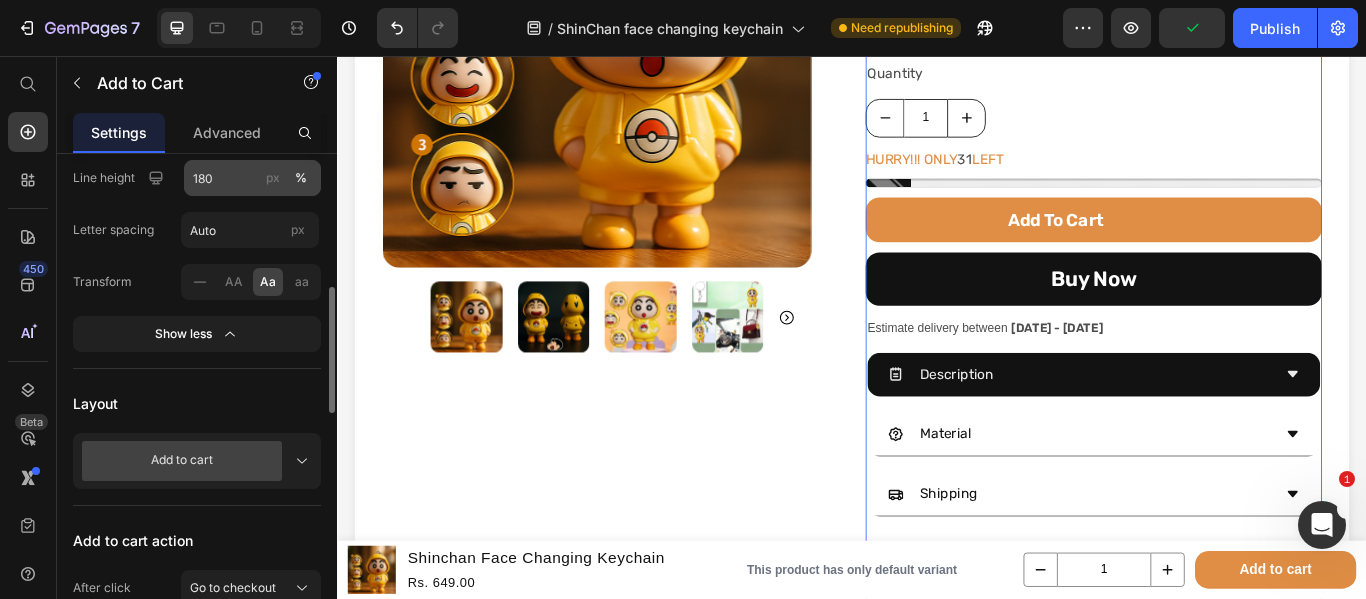 scroll, scrollTop: 534, scrollLeft: 0, axis: vertical 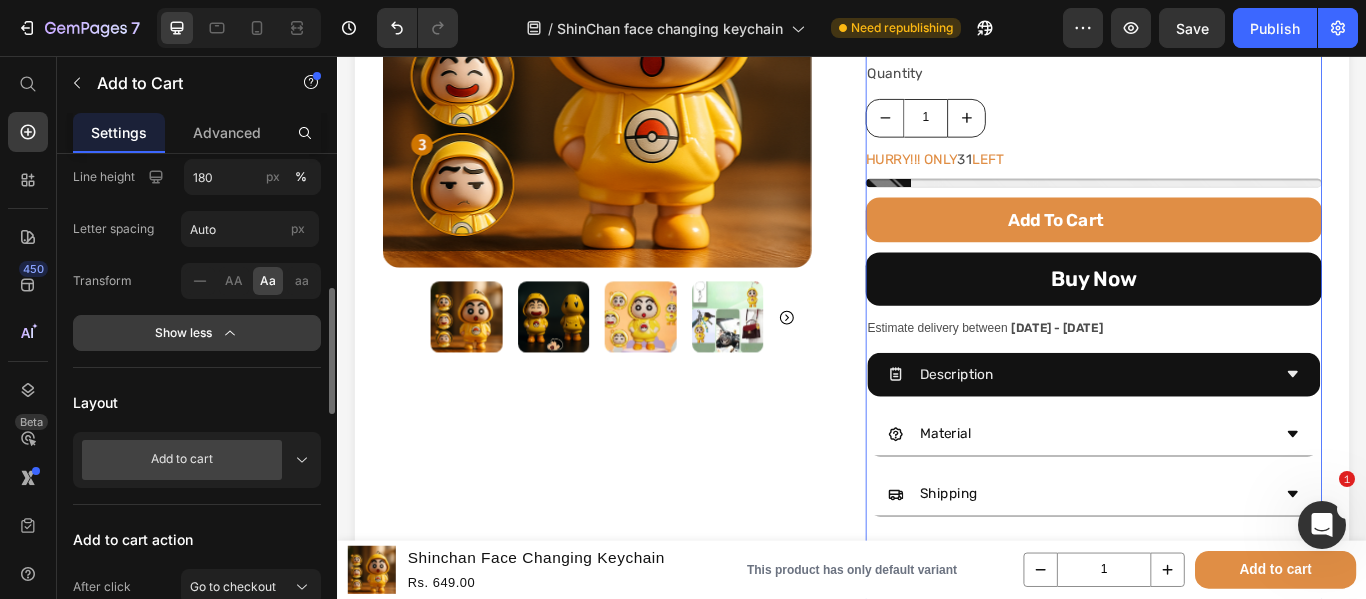 click on "Show less" 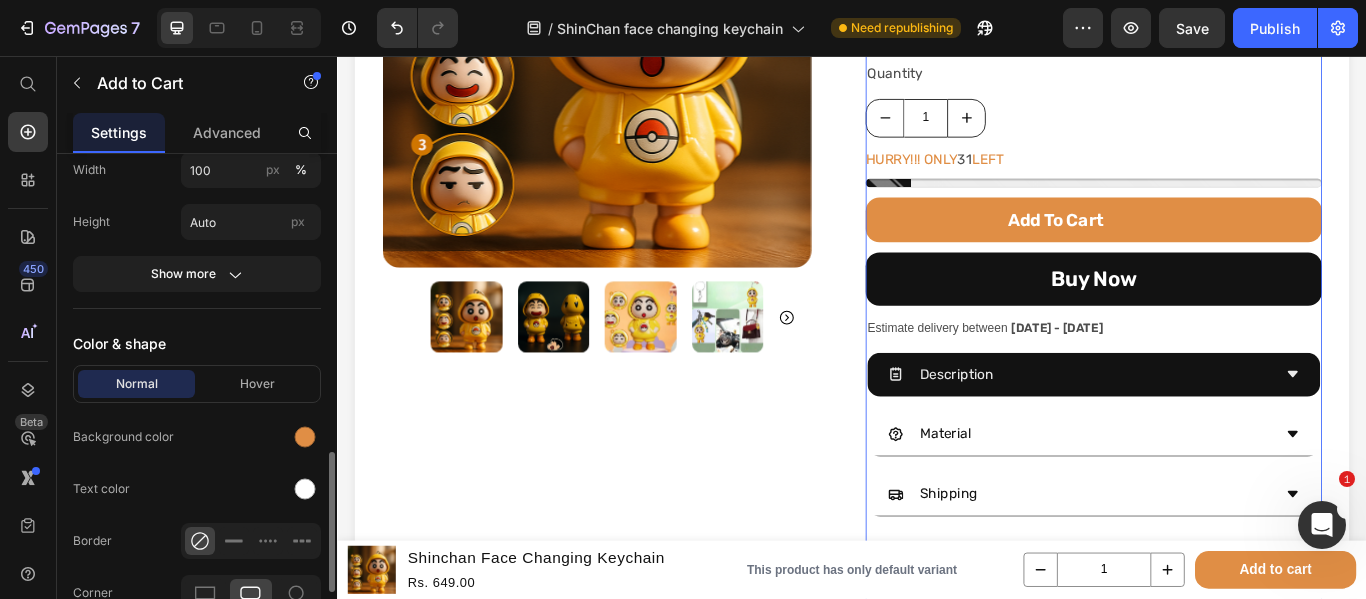 scroll, scrollTop: 904, scrollLeft: 0, axis: vertical 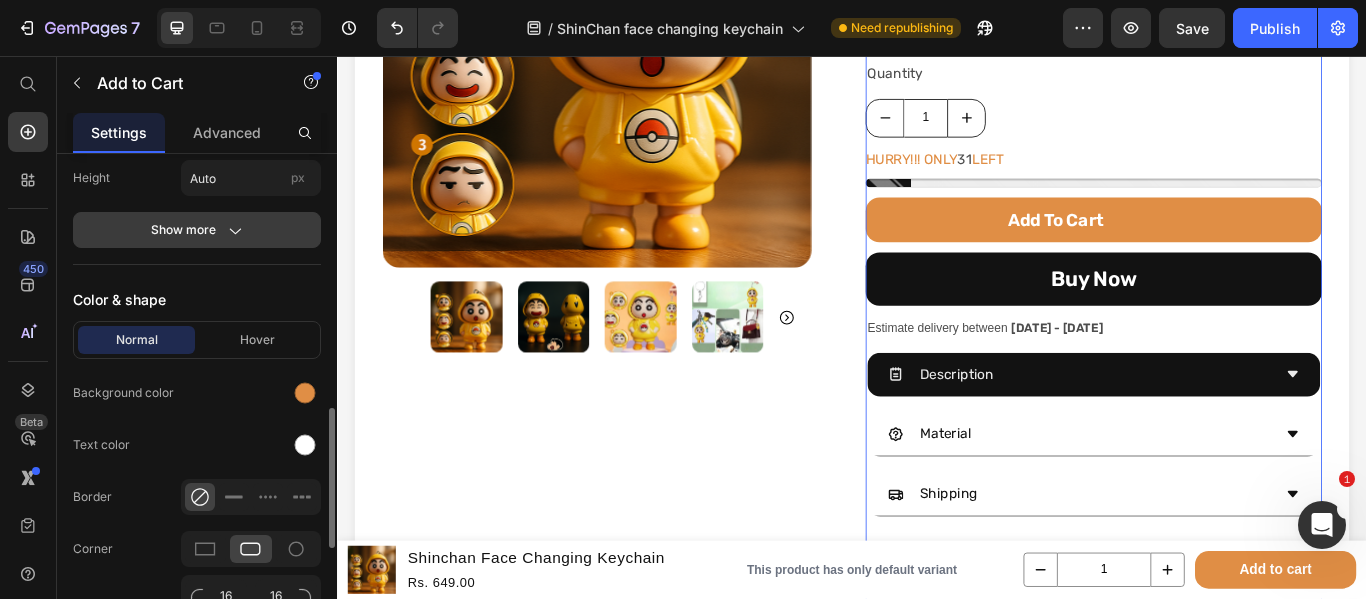 click on "Show more" 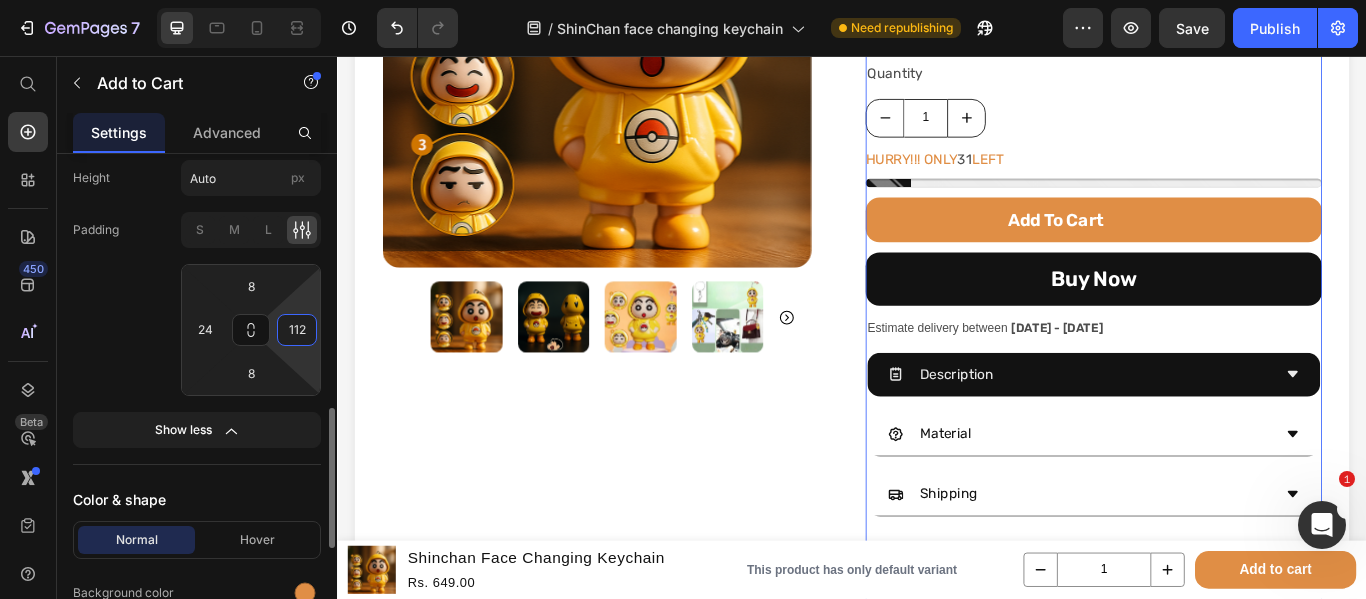 click on "112" at bounding box center [297, 330] 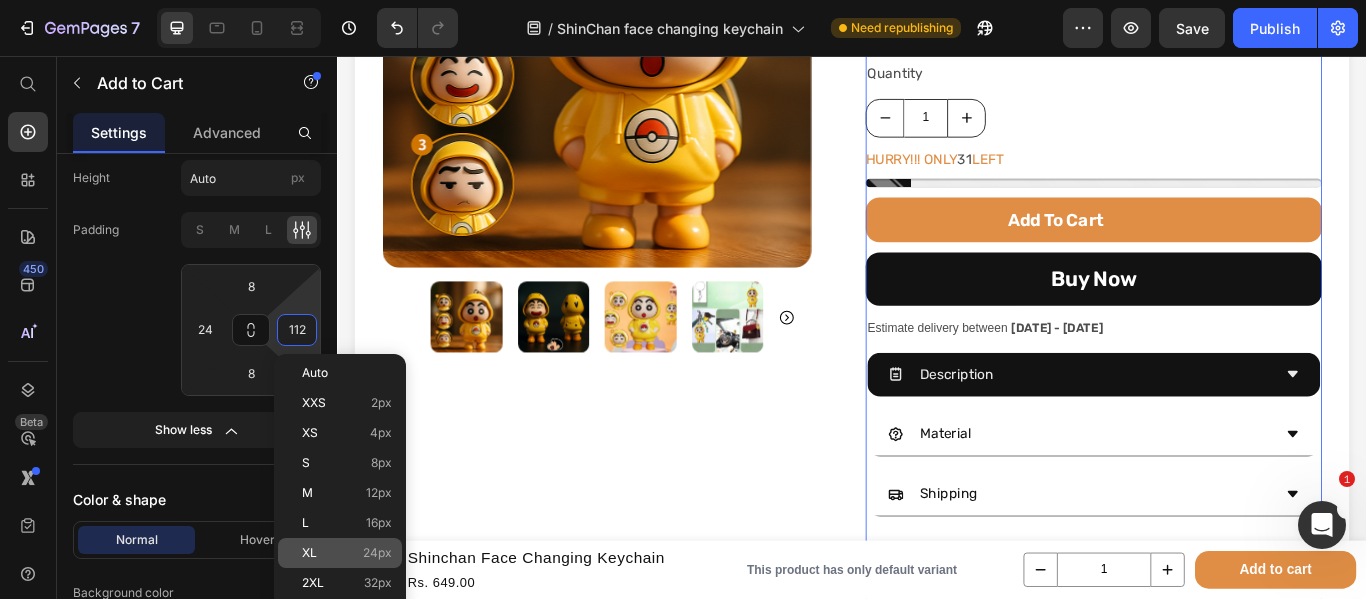 click on "XL 24px" at bounding box center [347, 553] 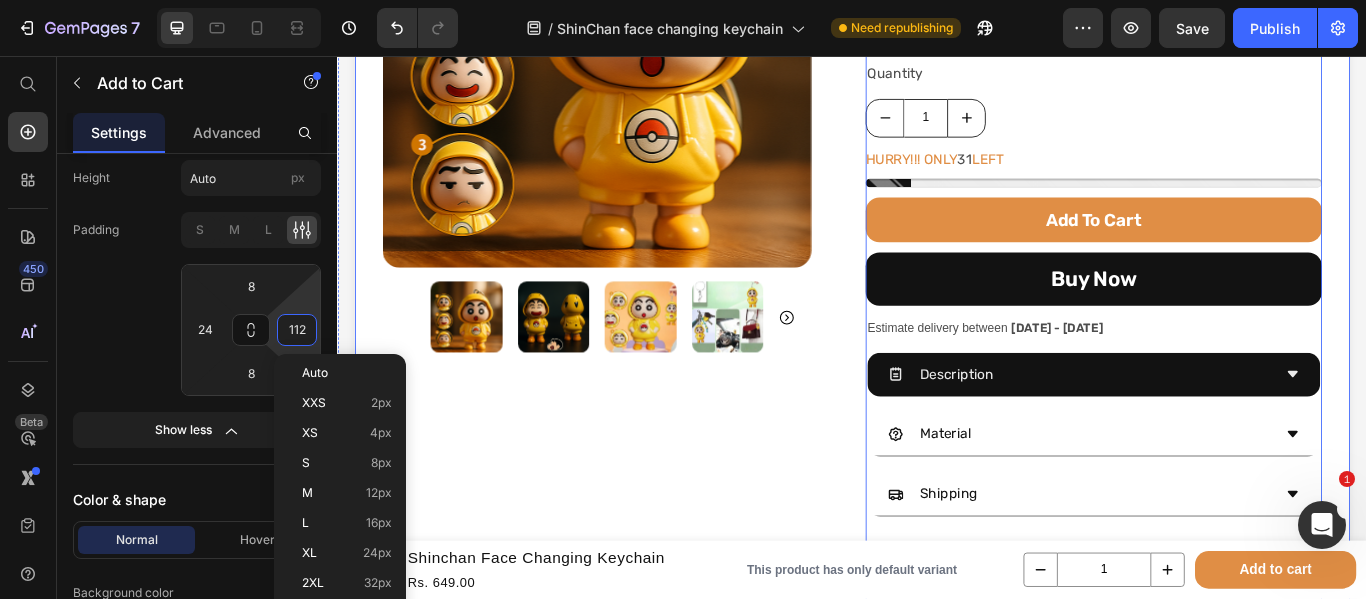 type on "24" 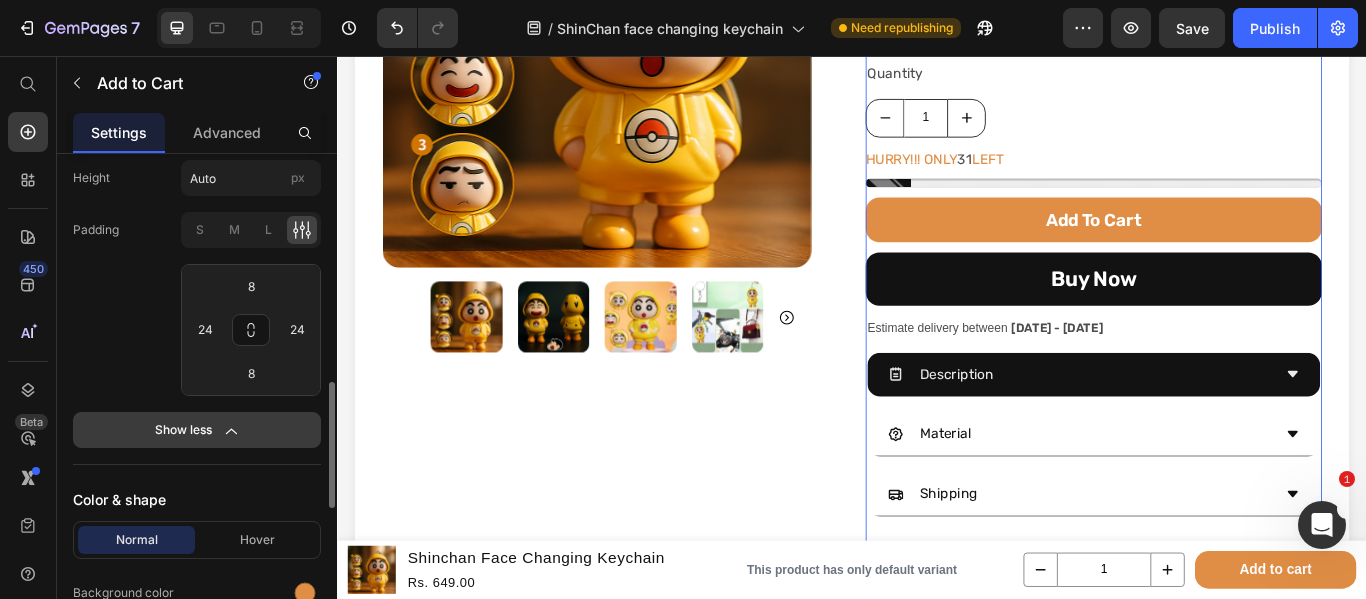 click on "Show less" at bounding box center (197, 430) 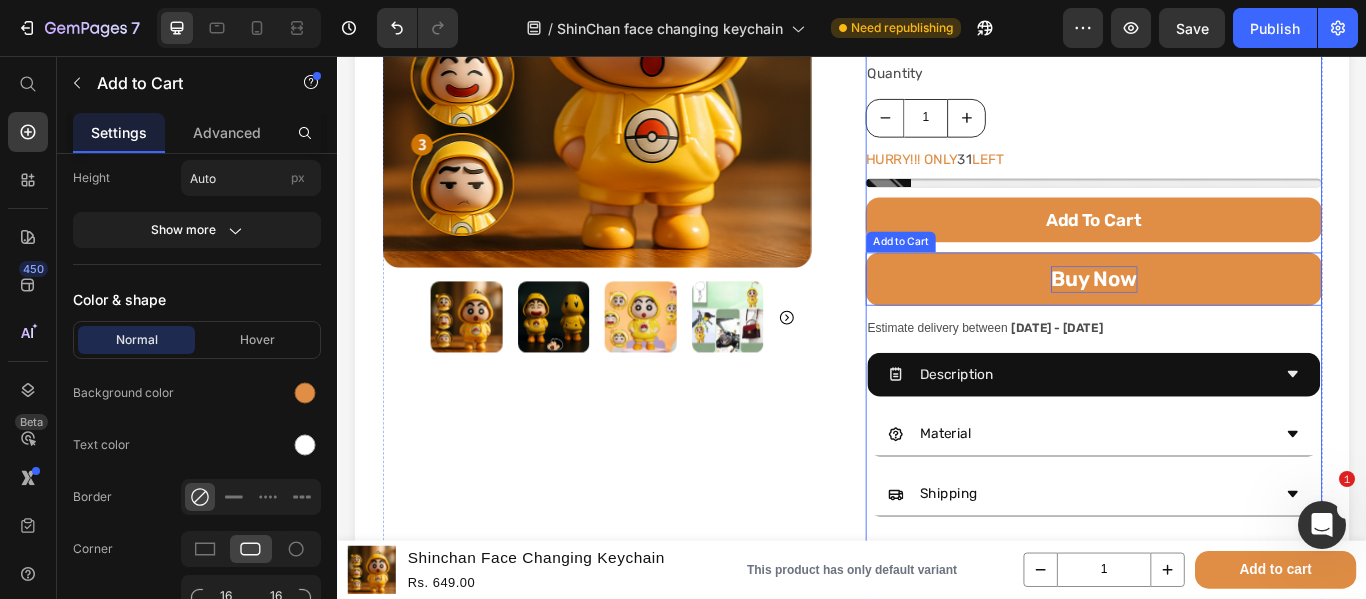 click on "buy now" at bounding box center (1219, 316) 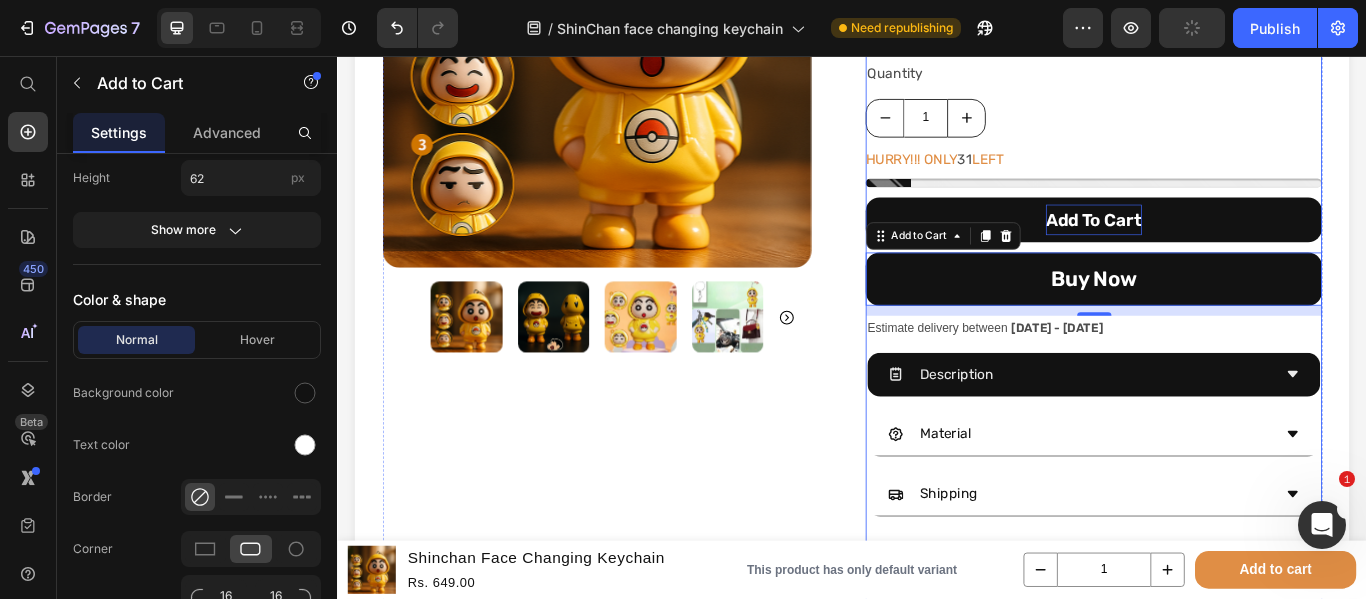 click on "add to cart" at bounding box center (1219, 247) 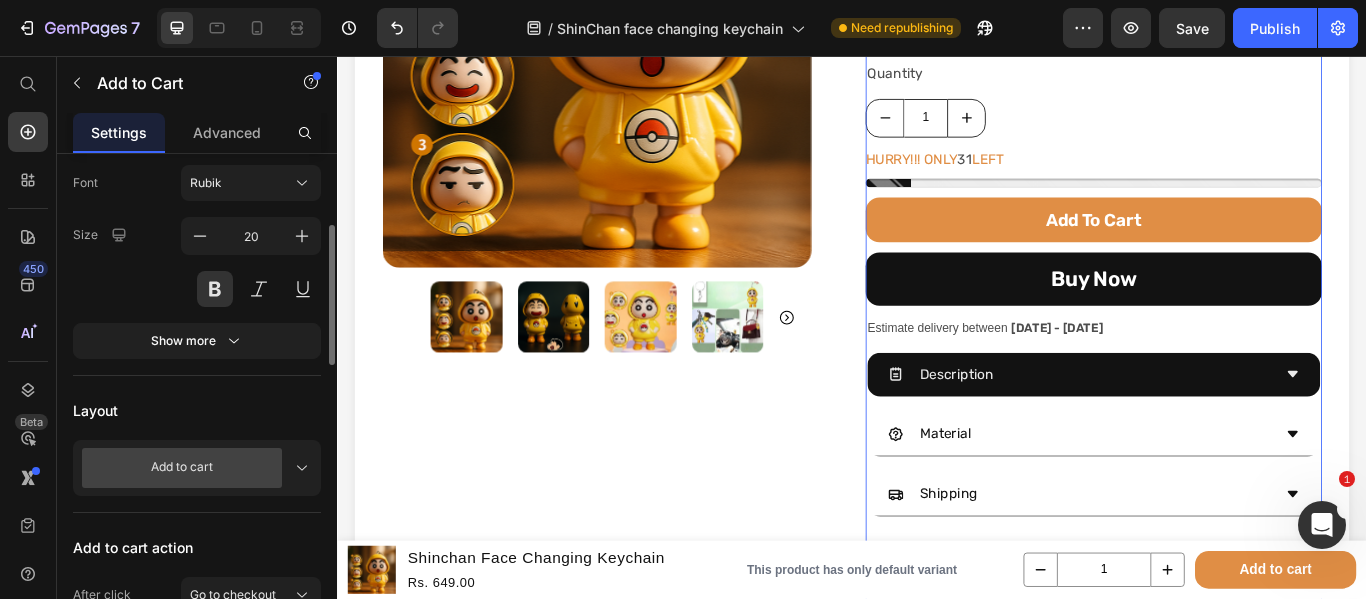 scroll, scrollTop: 304, scrollLeft: 0, axis: vertical 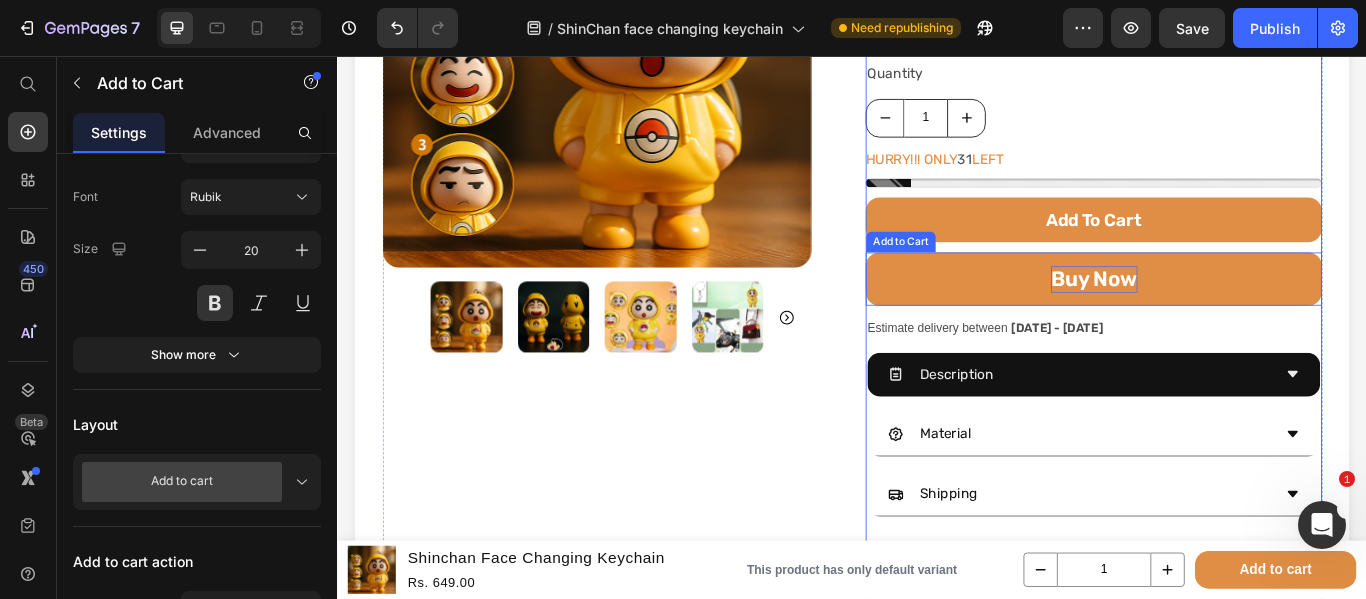 click on "buy now" at bounding box center [1219, 316] 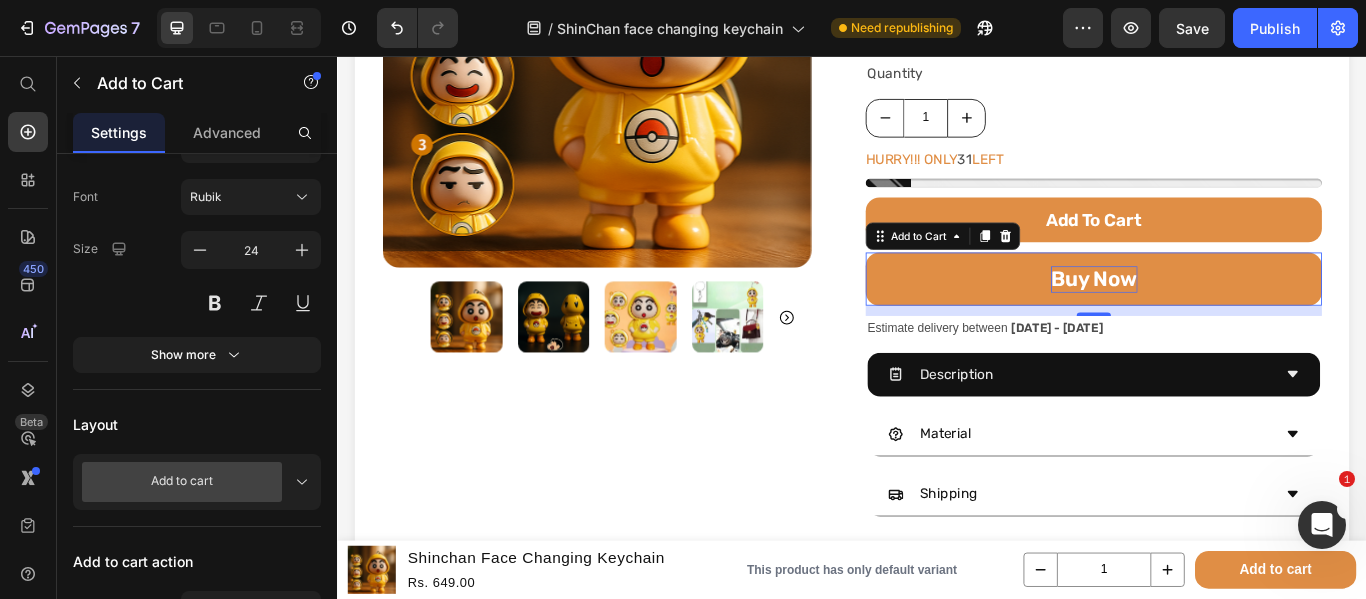 click on "buy now" at bounding box center (1219, 316) 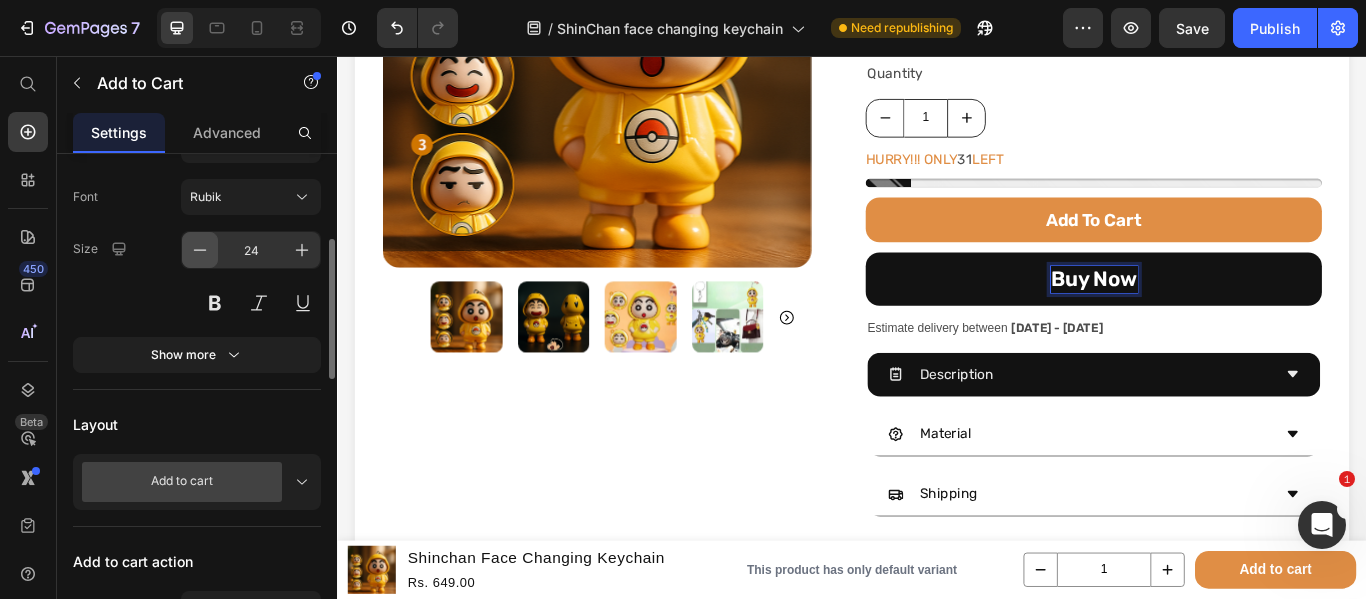 click 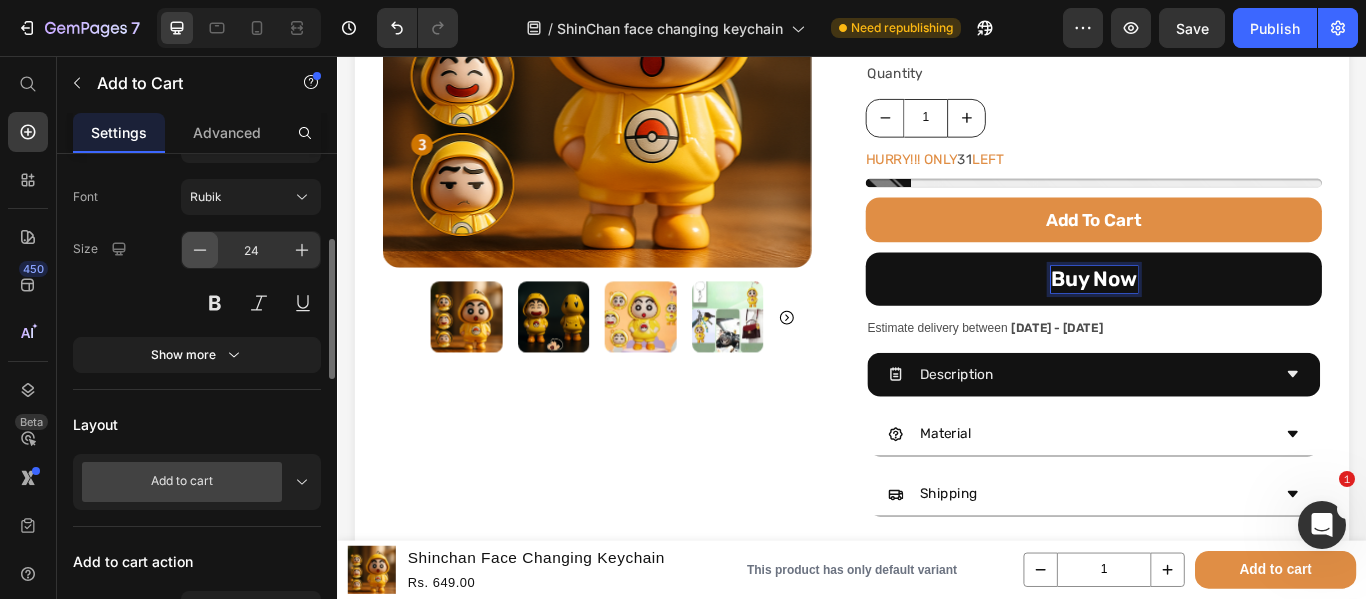 click 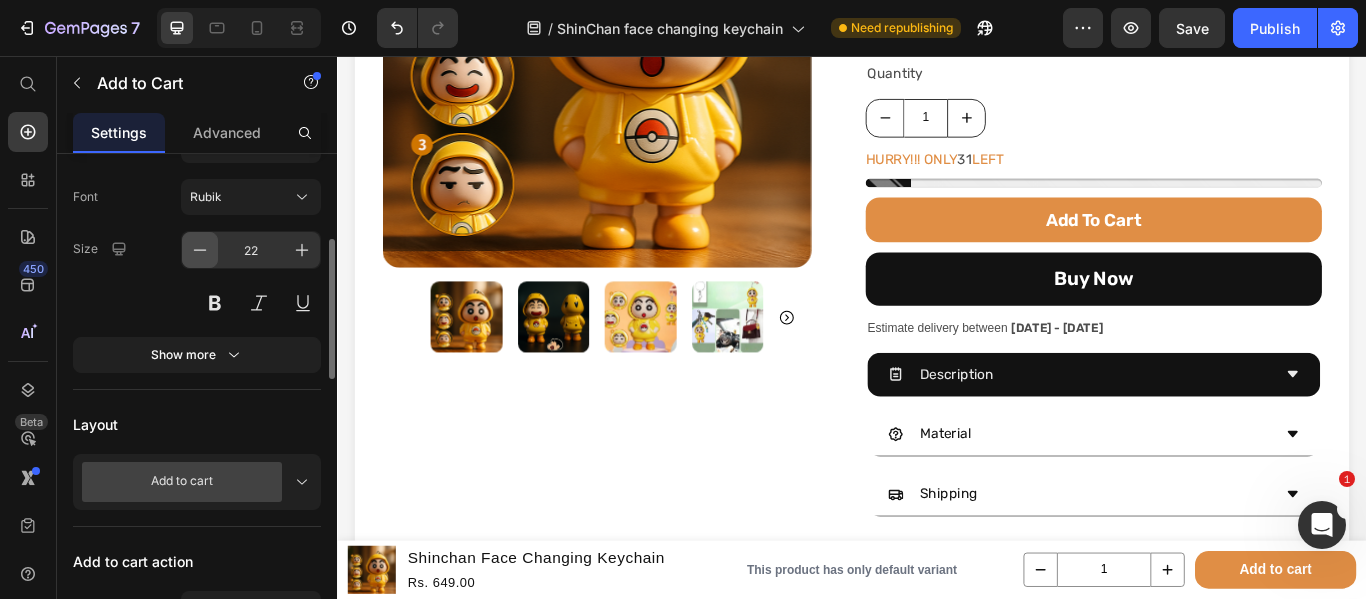 click 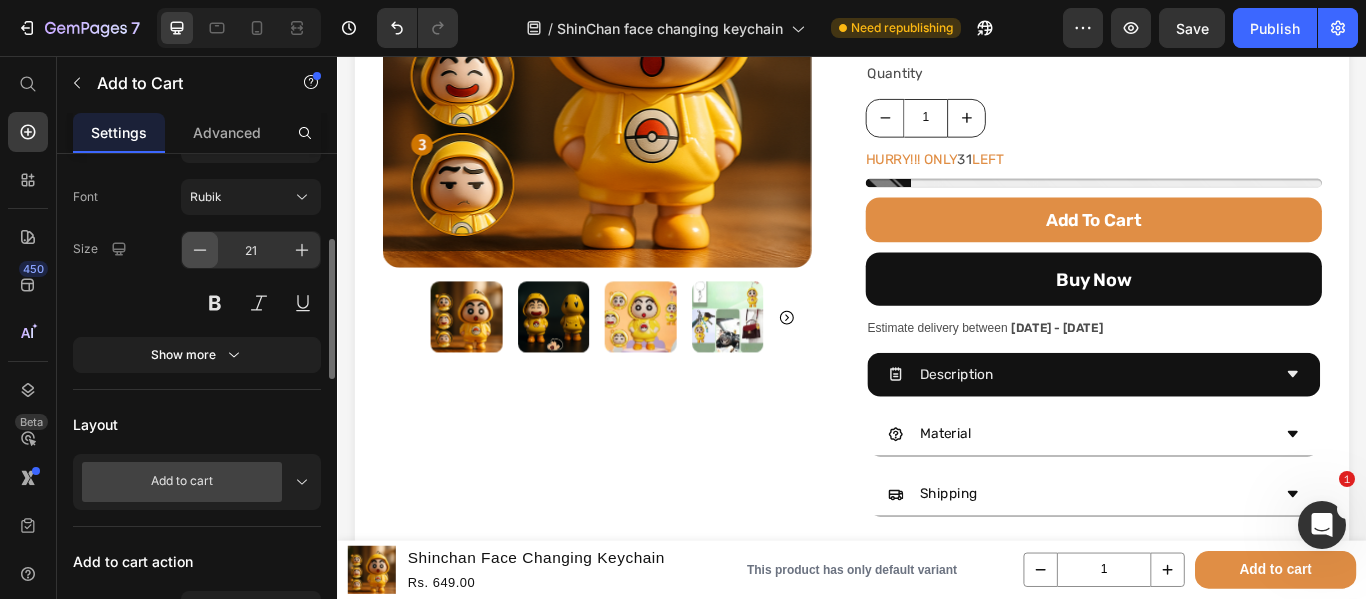 click 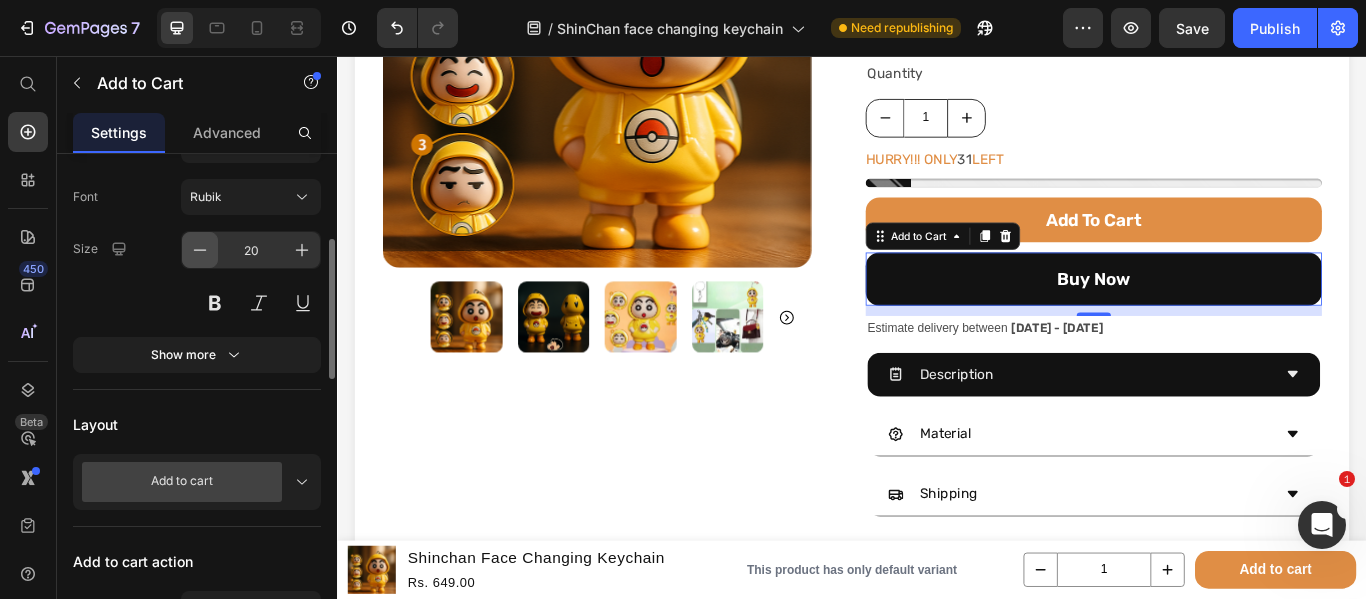 click 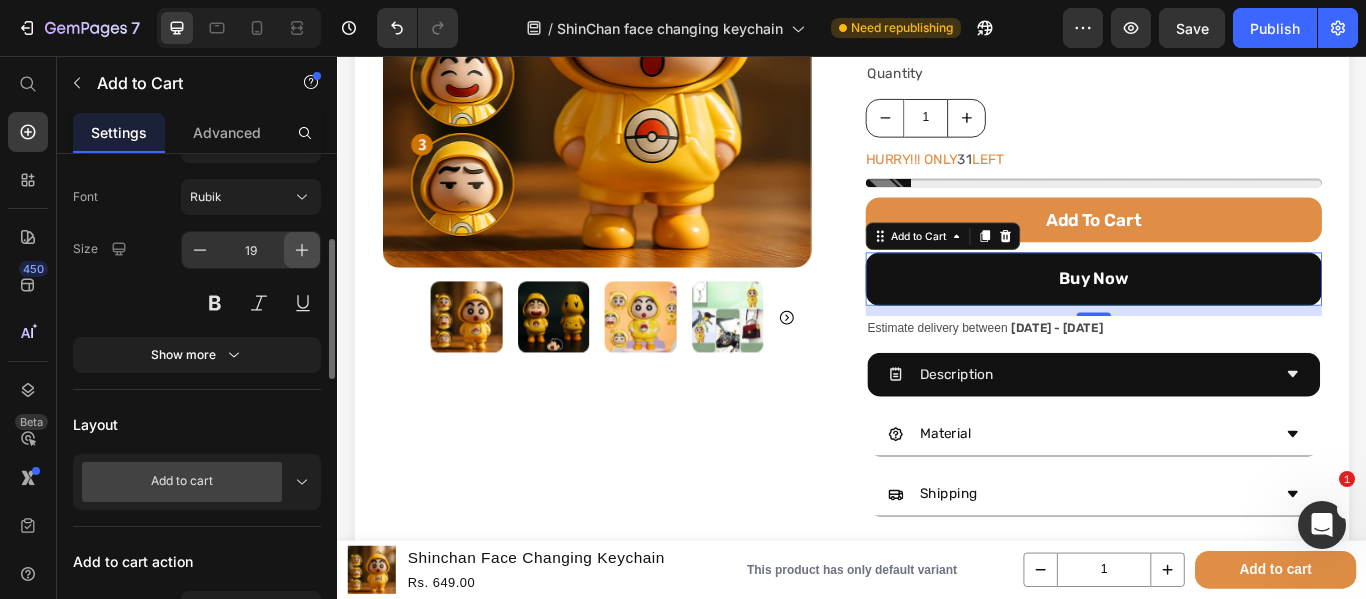 click 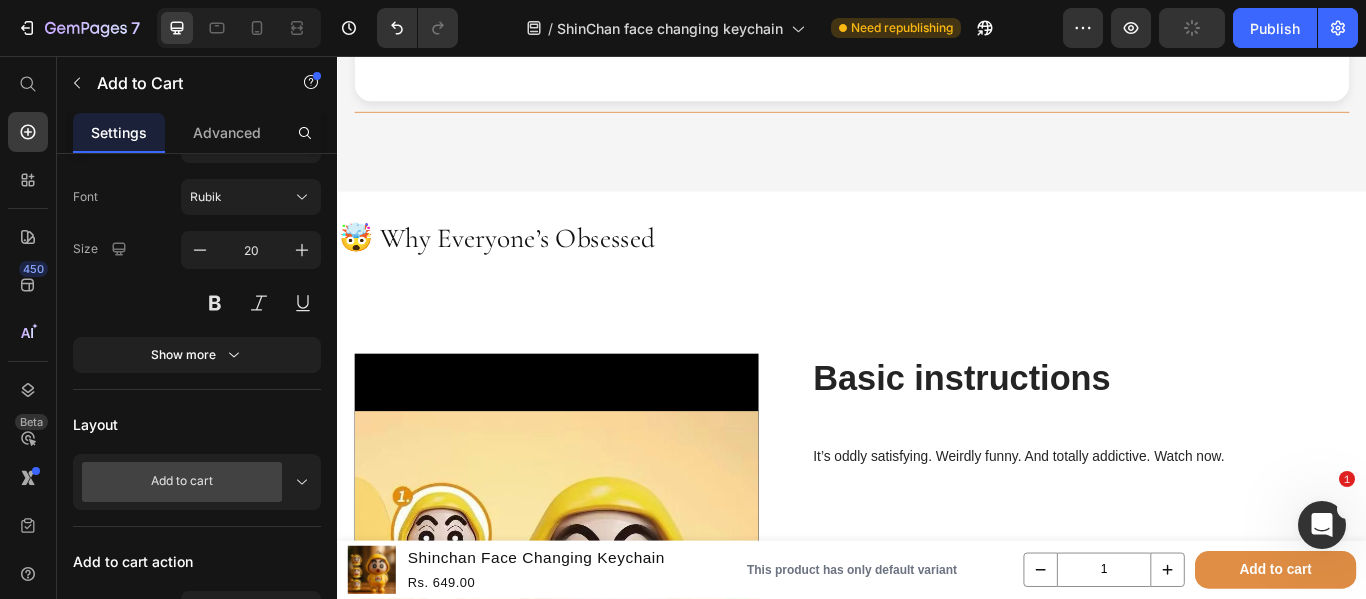 scroll, scrollTop: 1330, scrollLeft: 0, axis: vertical 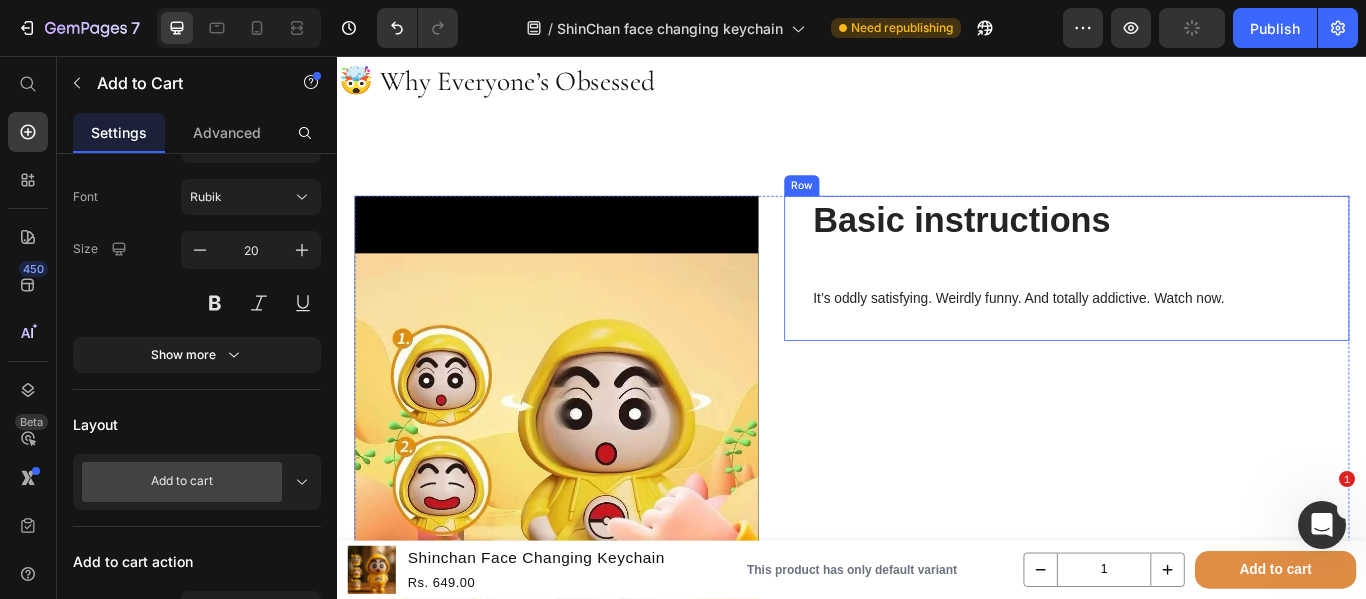 click on "Basic instructions Heading It’s oddly satisfying. Weirdly funny. And totally addictive. Watch now. Text Block" at bounding box center [1203, 303] 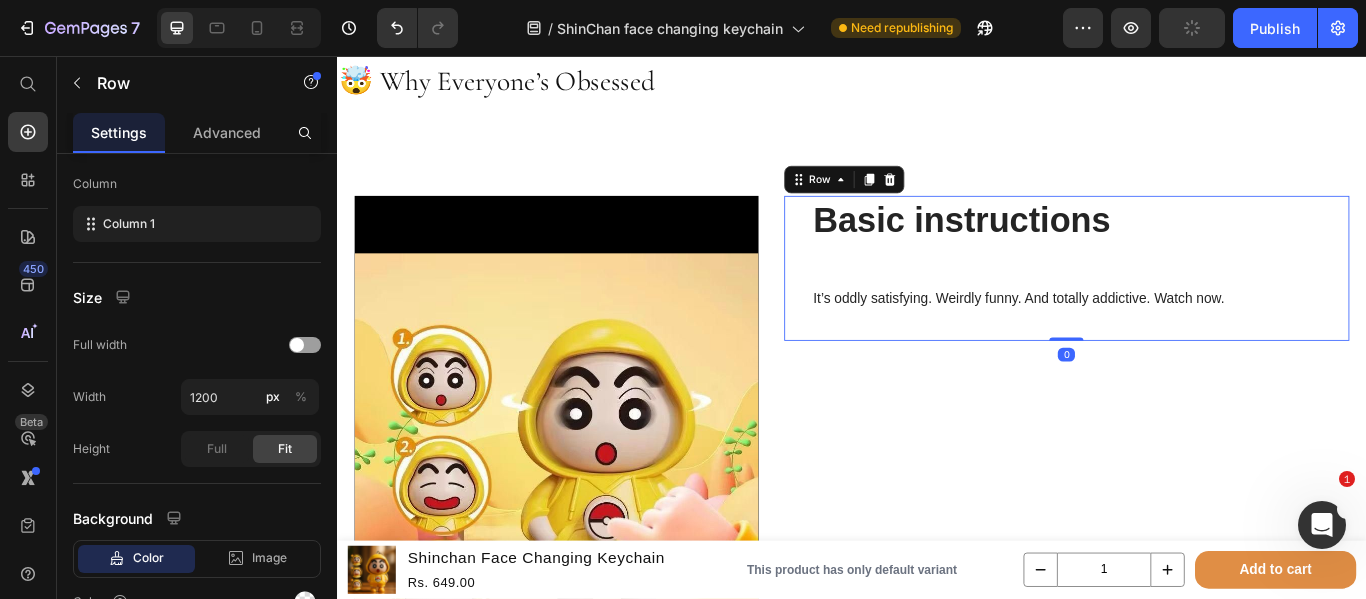 scroll, scrollTop: 0, scrollLeft: 0, axis: both 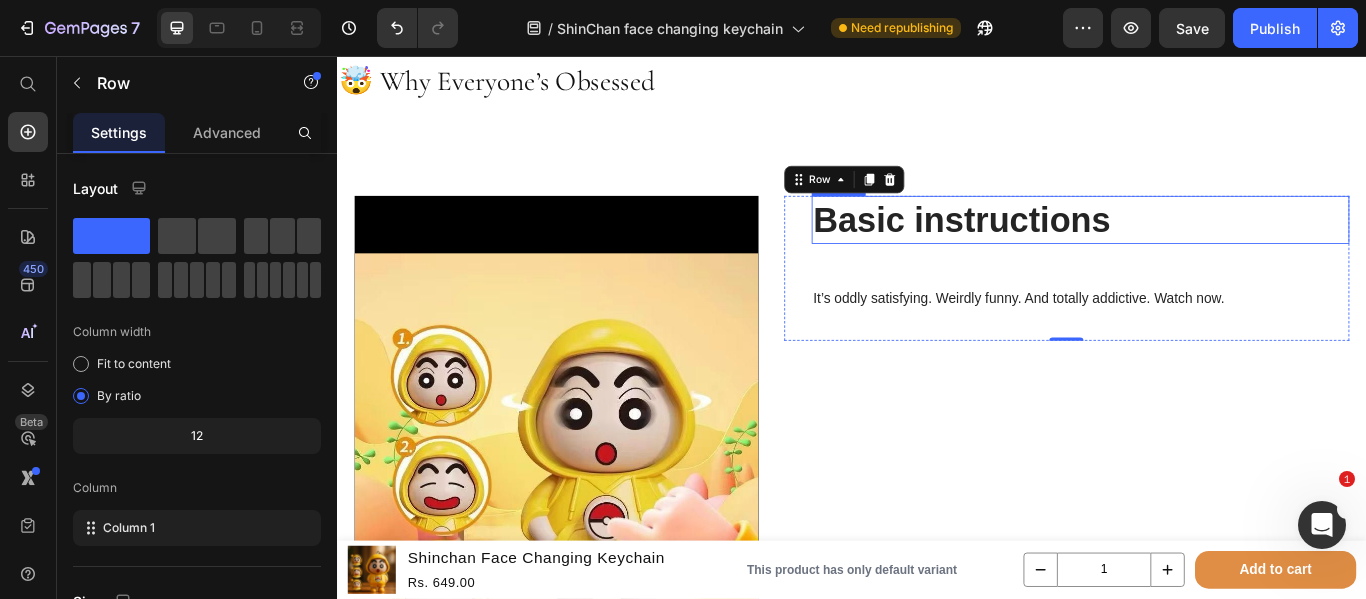click on "Basic instructions" at bounding box center [1203, 247] 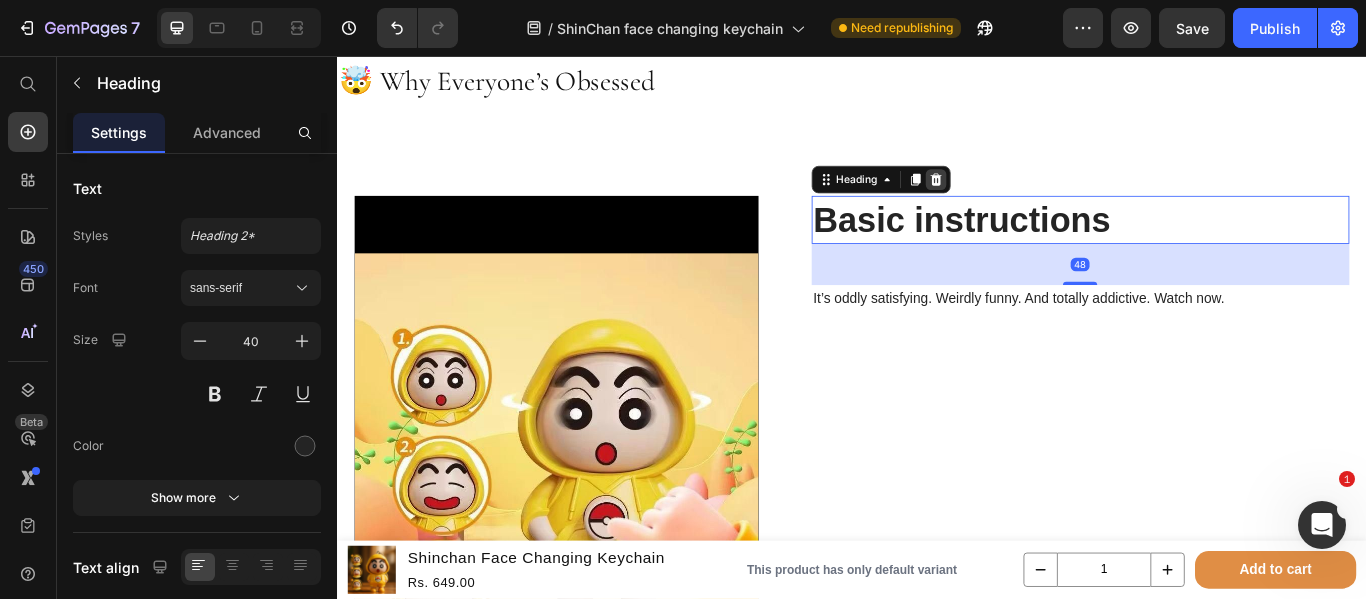 click 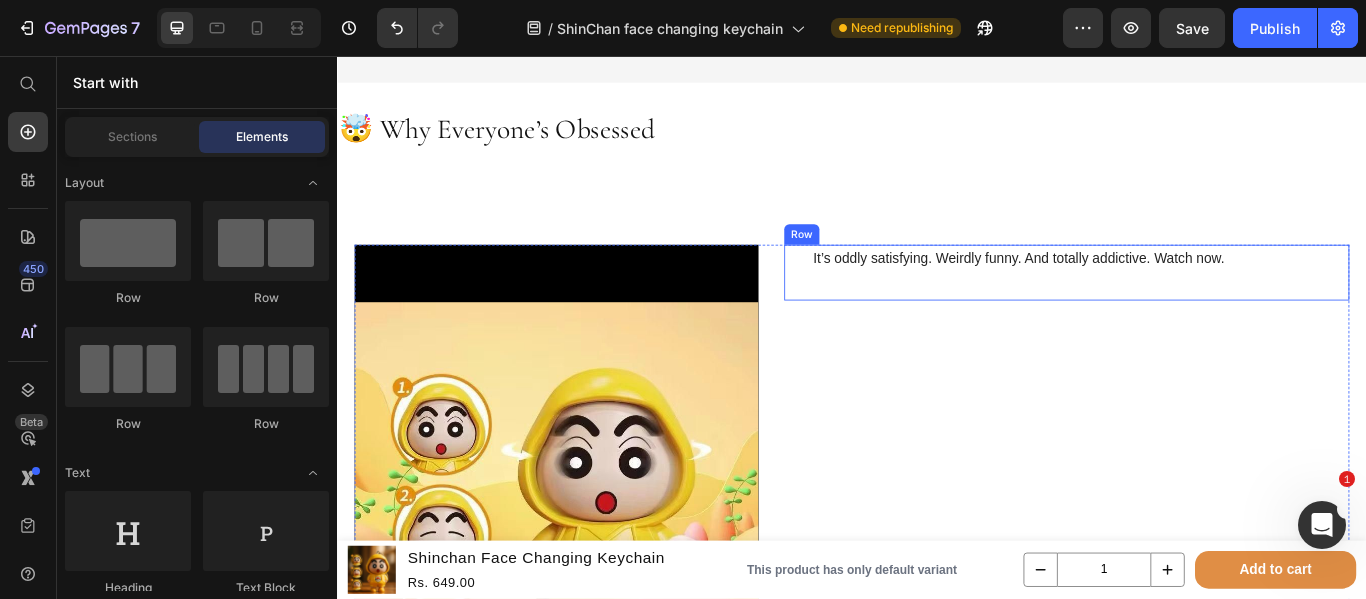 scroll, scrollTop: 1761, scrollLeft: 0, axis: vertical 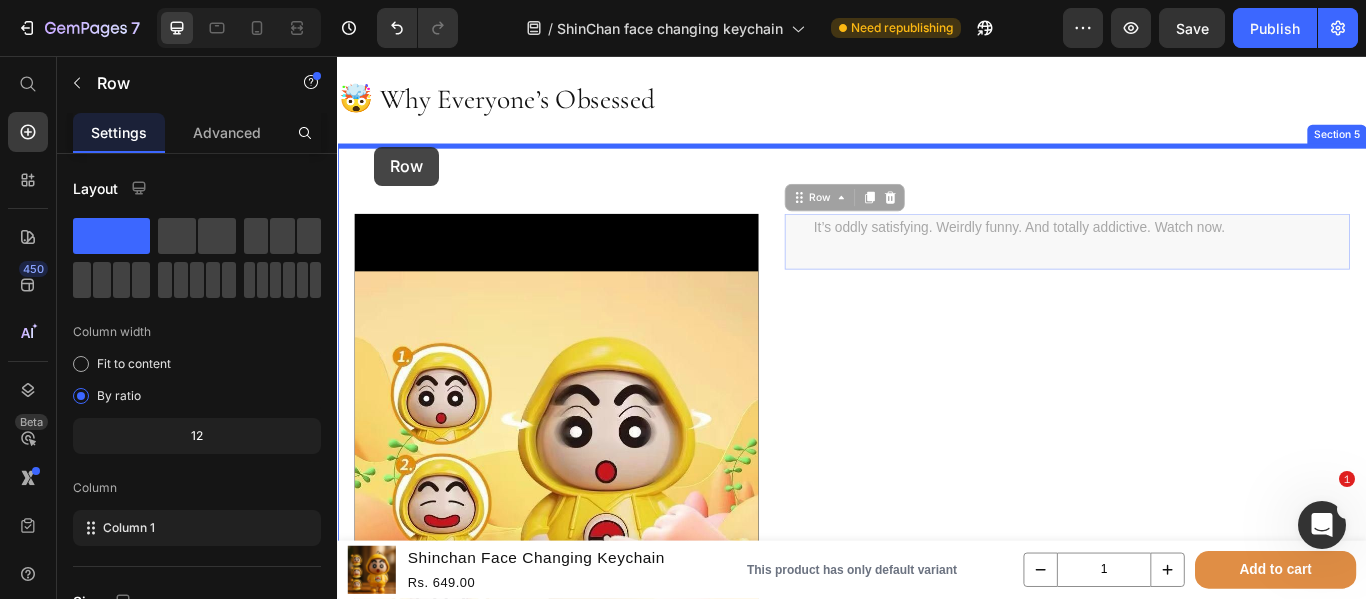 drag, startPoint x: 867, startPoint y: 226, endPoint x: 380, endPoint y: 162, distance: 491.18735 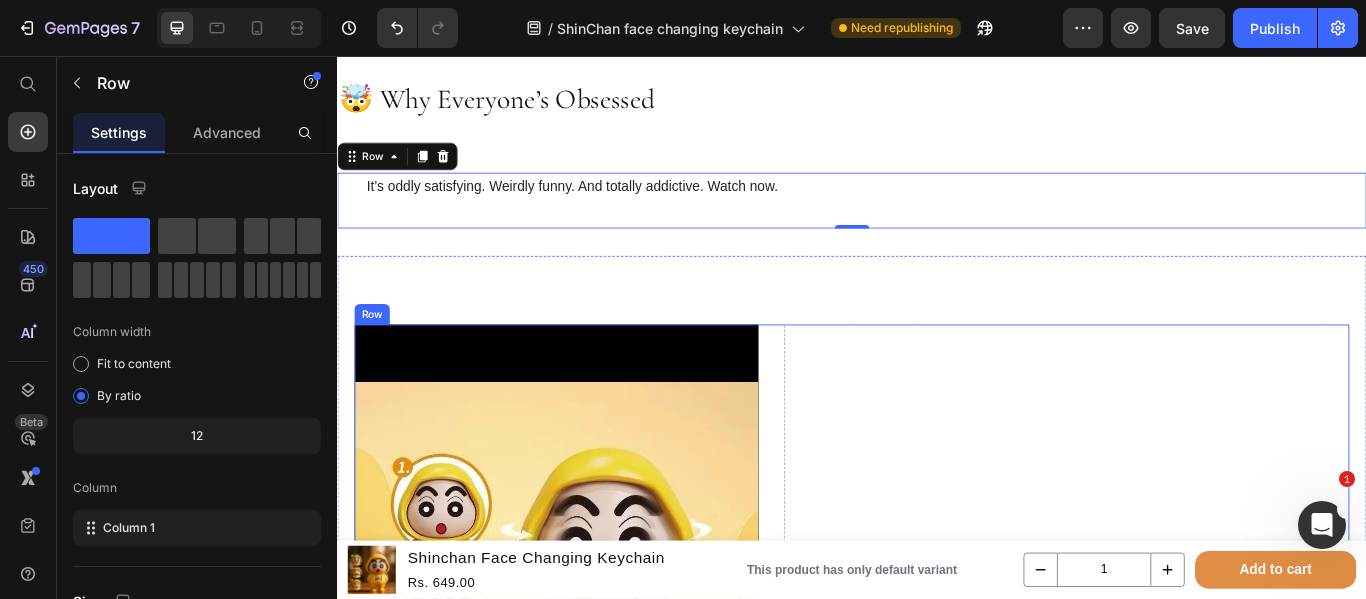 scroll, scrollTop: 1788, scrollLeft: 0, axis: vertical 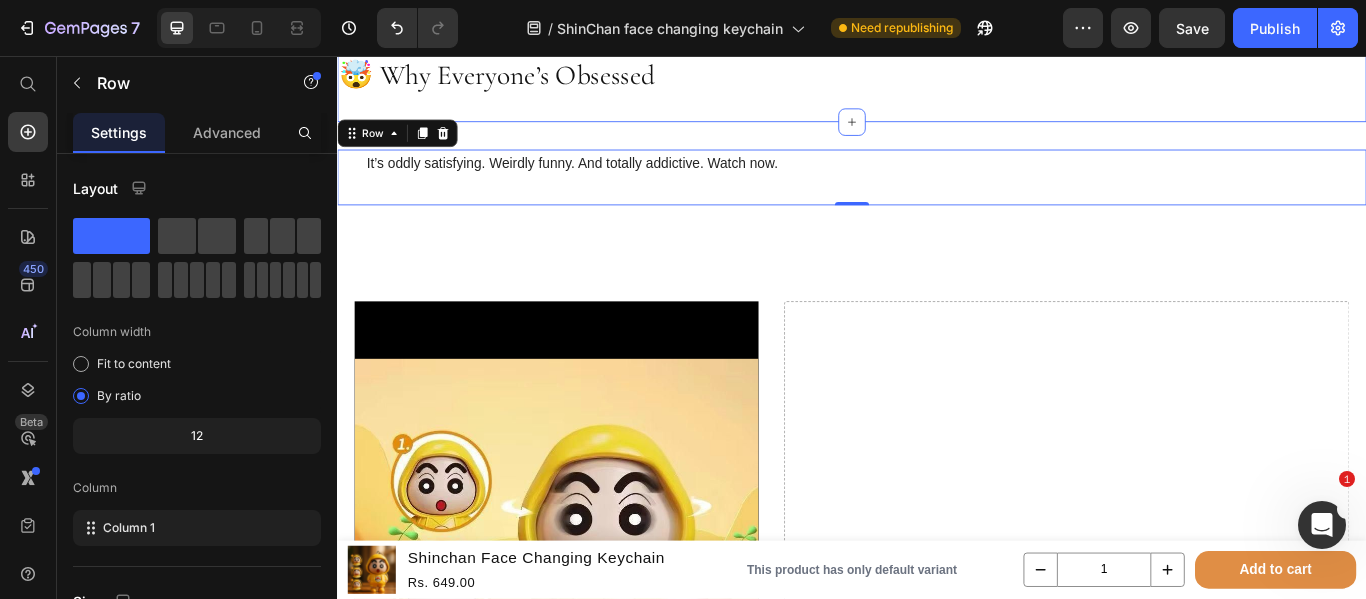 click on "🤯 Why Everyone’s Obsessed Heading Section 4" at bounding box center [937, 79] 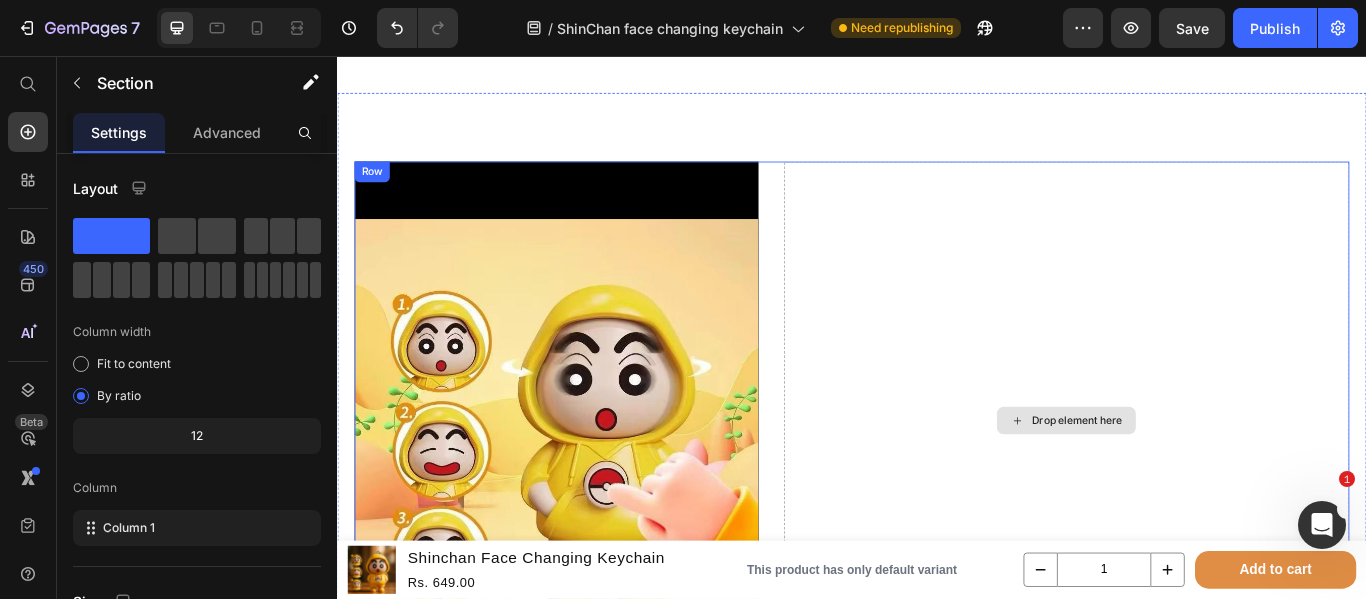 scroll, scrollTop: 2141, scrollLeft: 0, axis: vertical 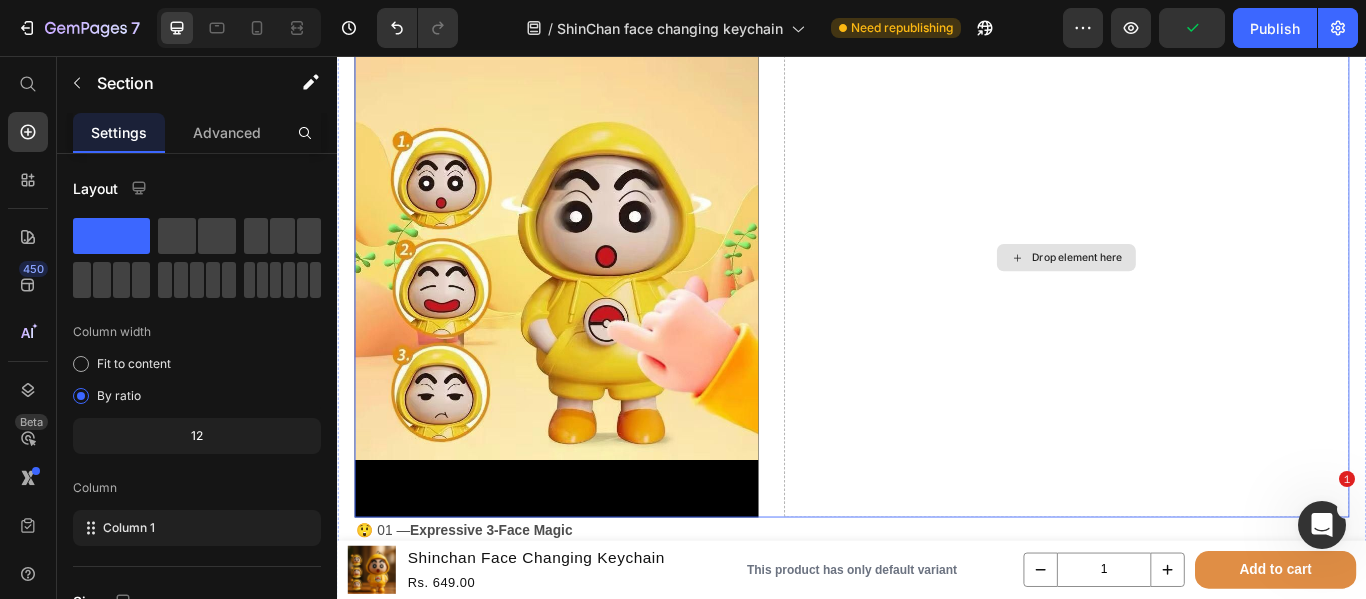 click on "Drop element here" at bounding box center [1187, 291] 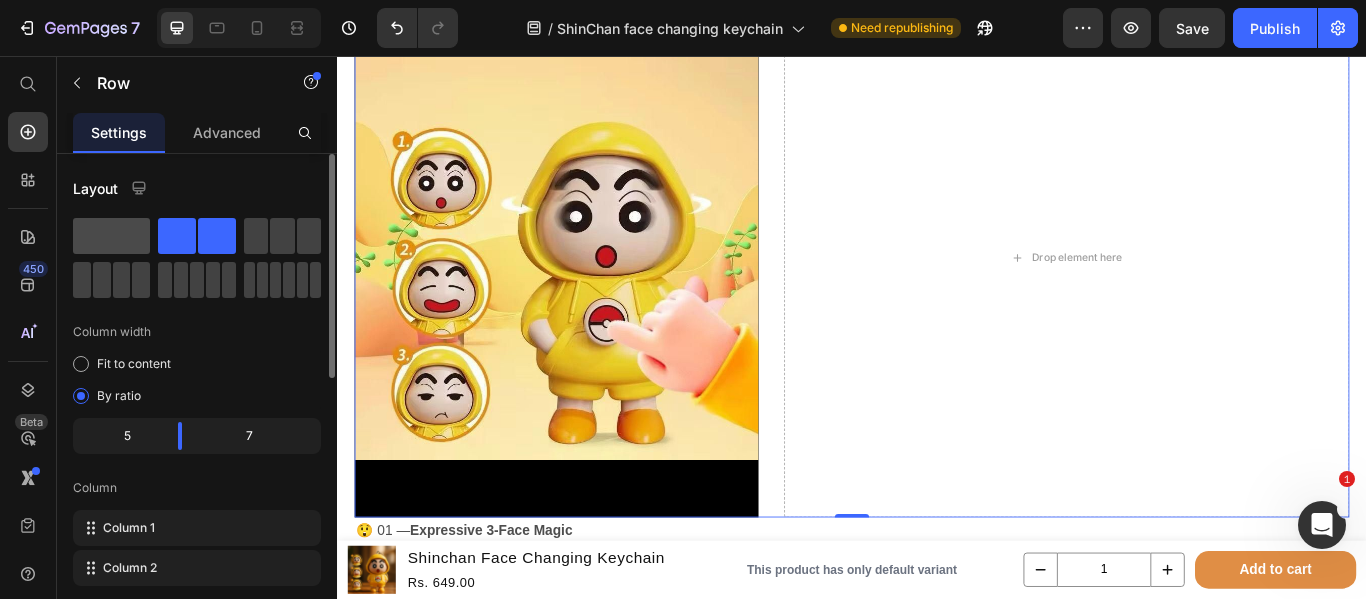 click 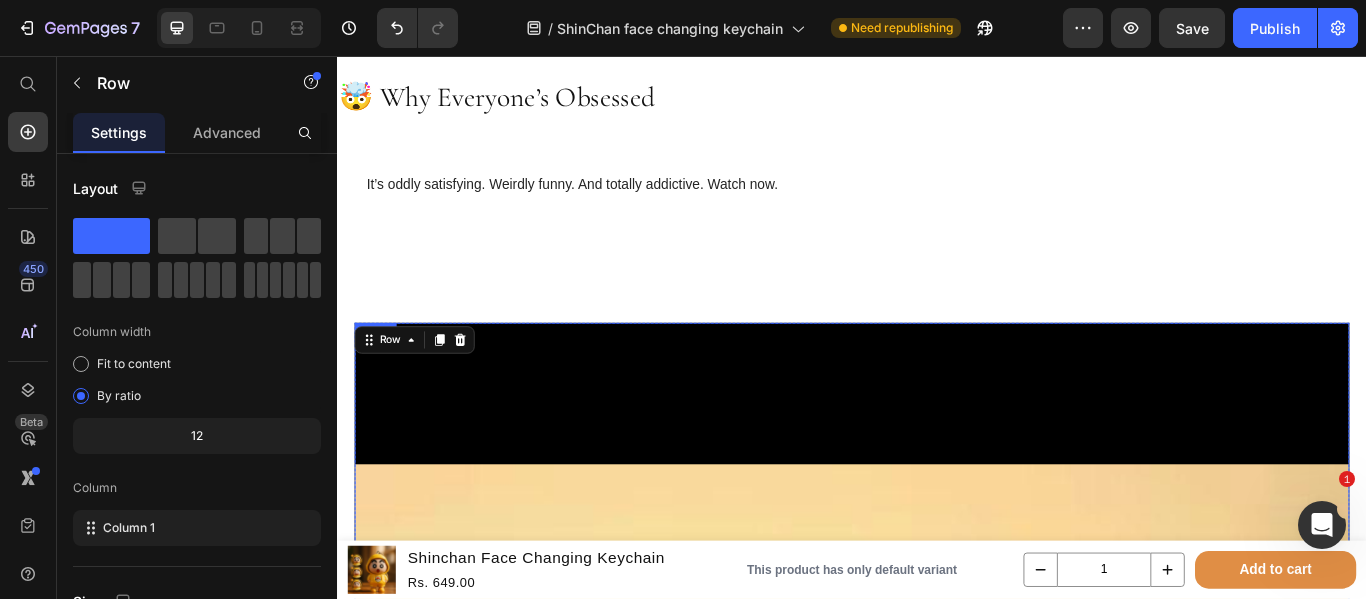 scroll, scrollTop: 1754, scrollLeft: 0, axis: vertical 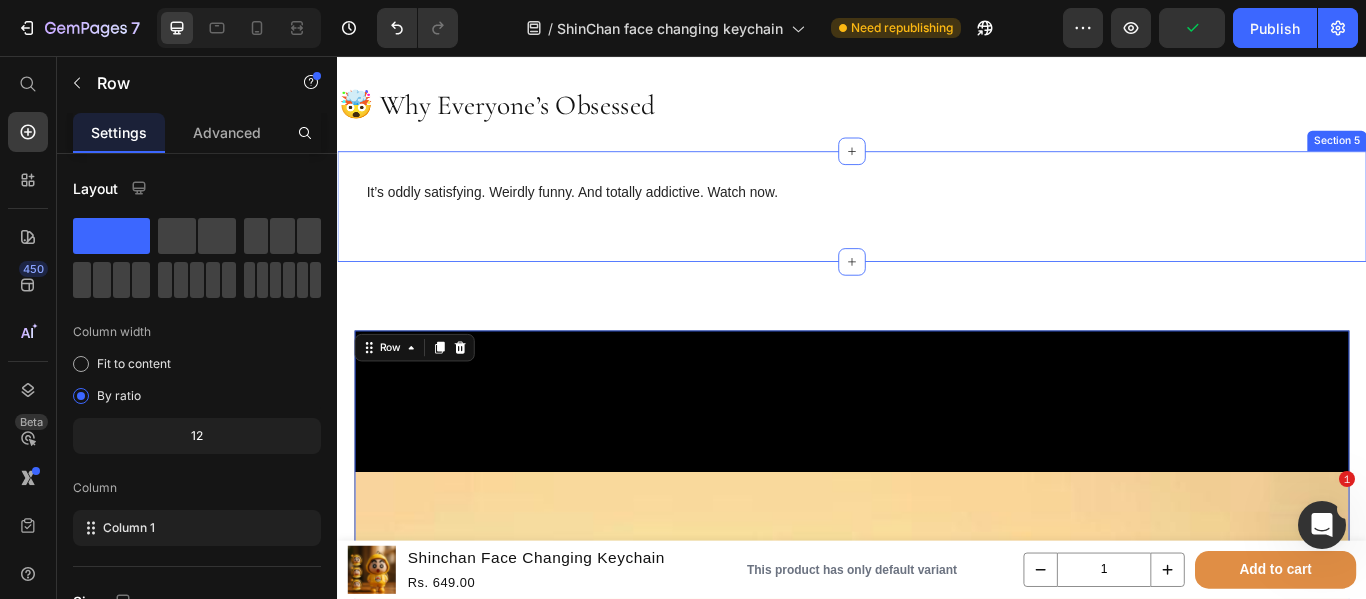 click on "It’s oddly satisfying. Weirdly funny. And totally addictive. Watch now. Text Block Row Section 5" at bounding box center [937, 231] 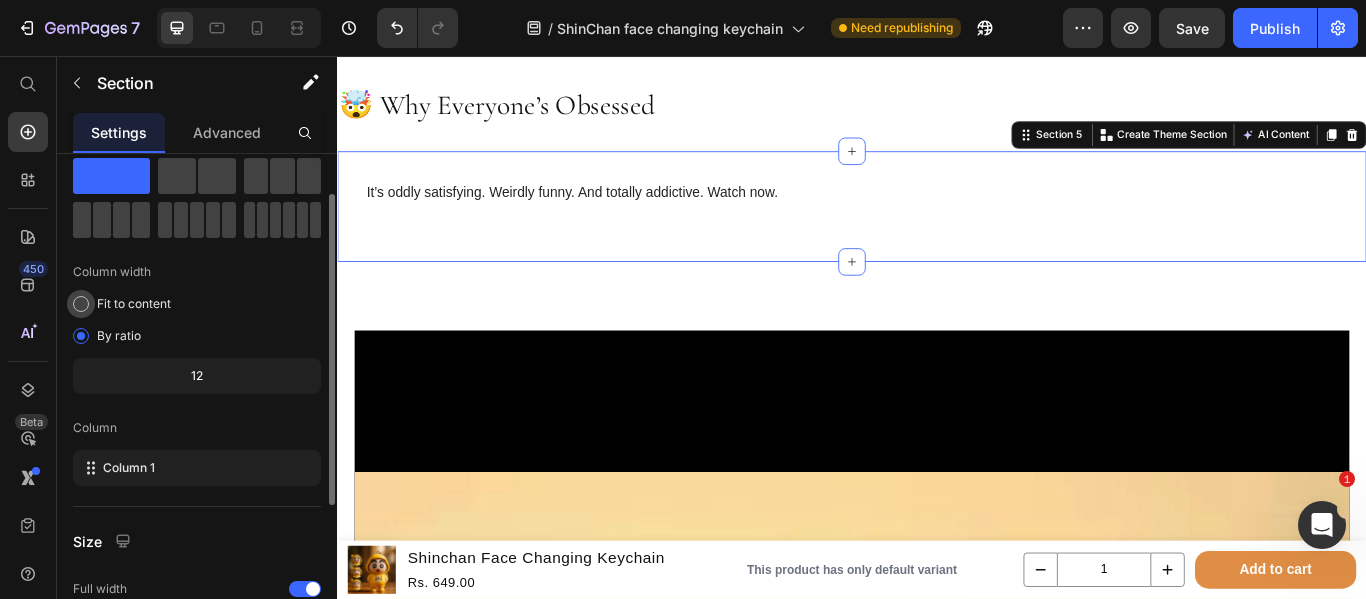 scroll, scrollTop: 62, scrollLeft: 0, axis: vertical 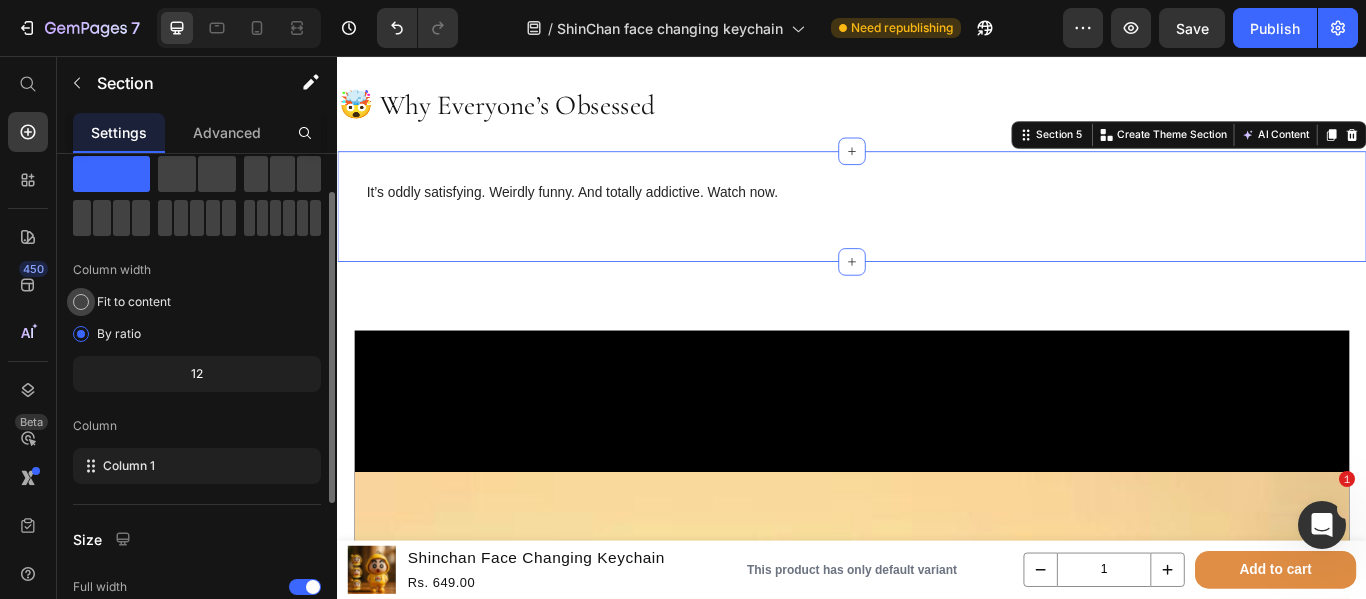 click on "Fit to content" at bounding box center (134, 302) 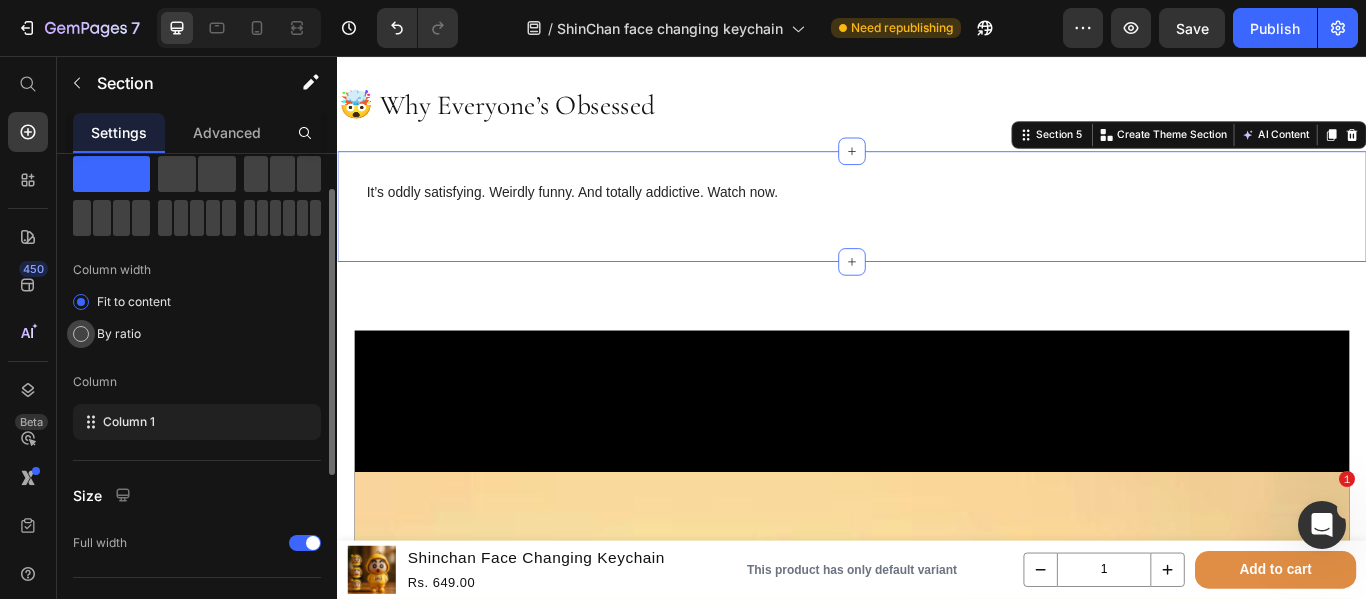 click at bounding box center [81, 334] 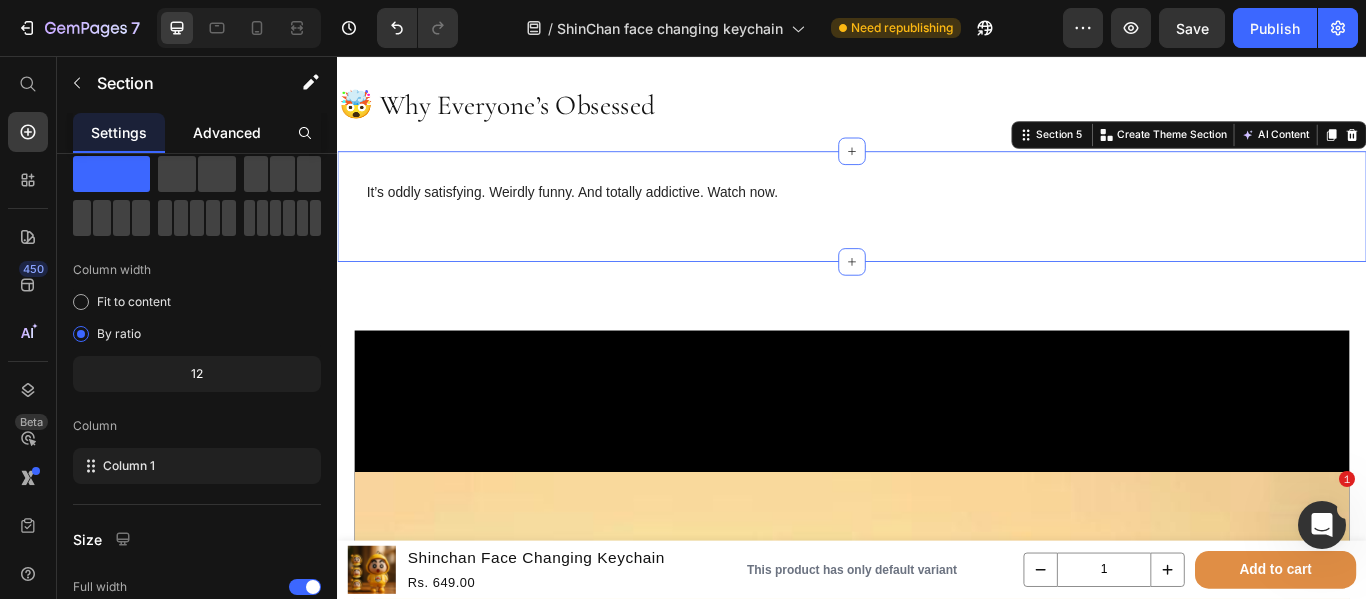 click on "Advanced" 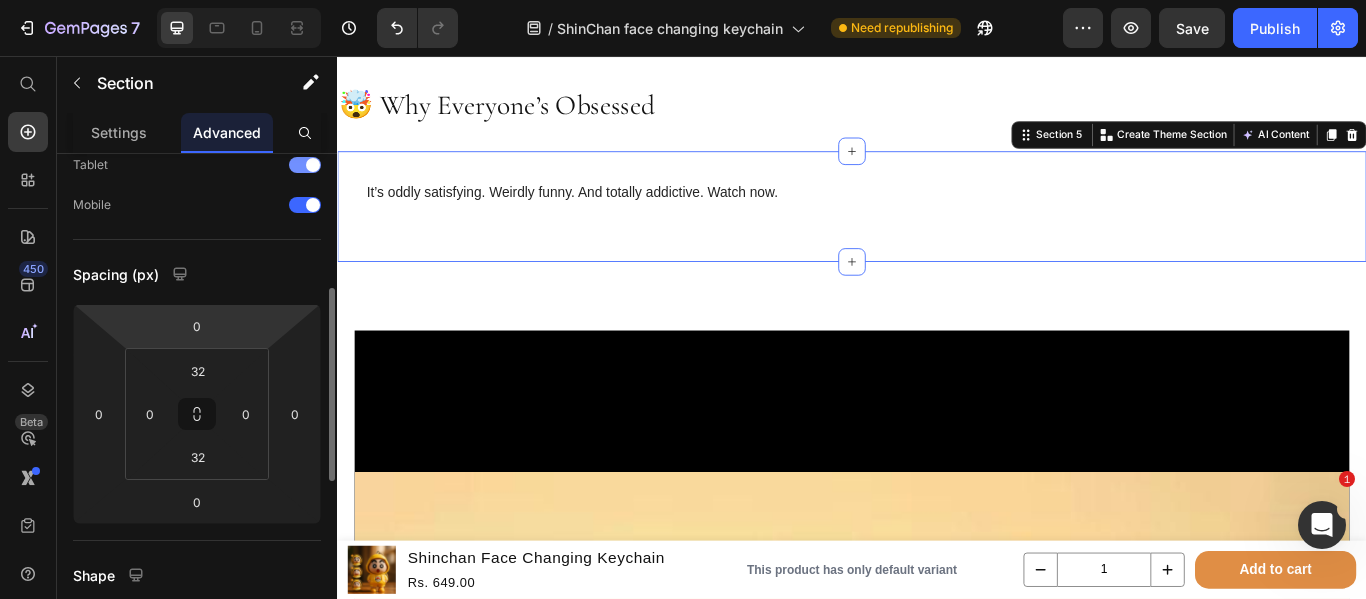 scroll, scrollTop: 177, scrollLeft: 0, axis: vertical 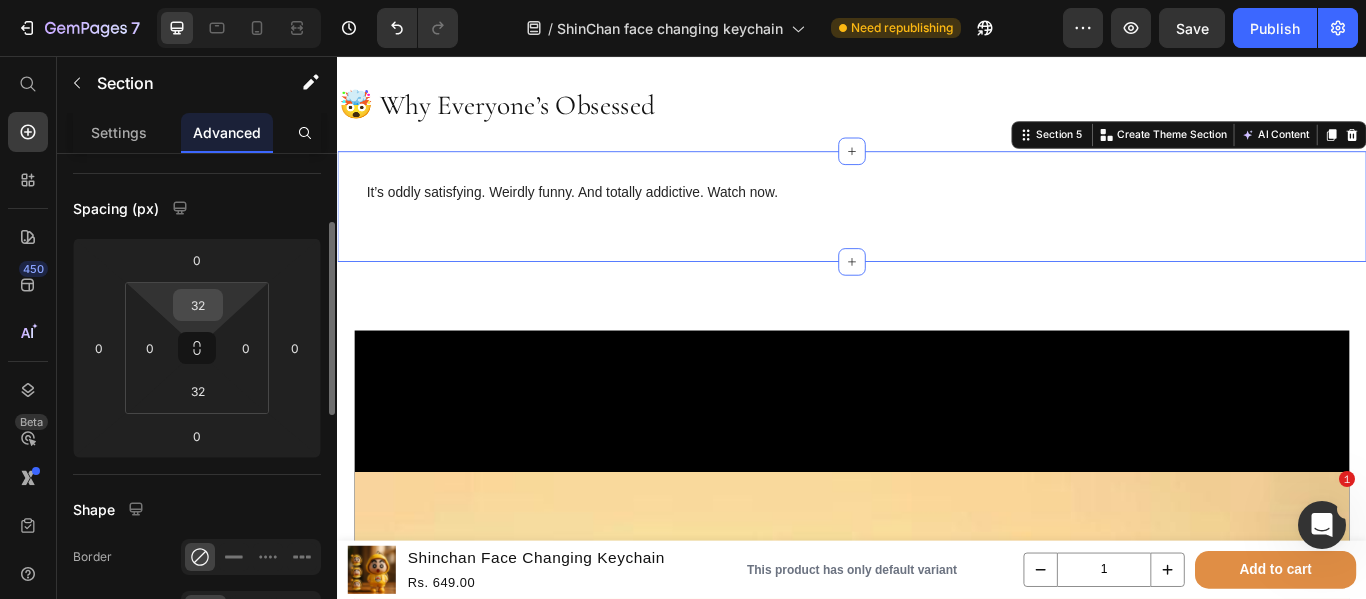 click on "32" at bounding box center [198, 305] 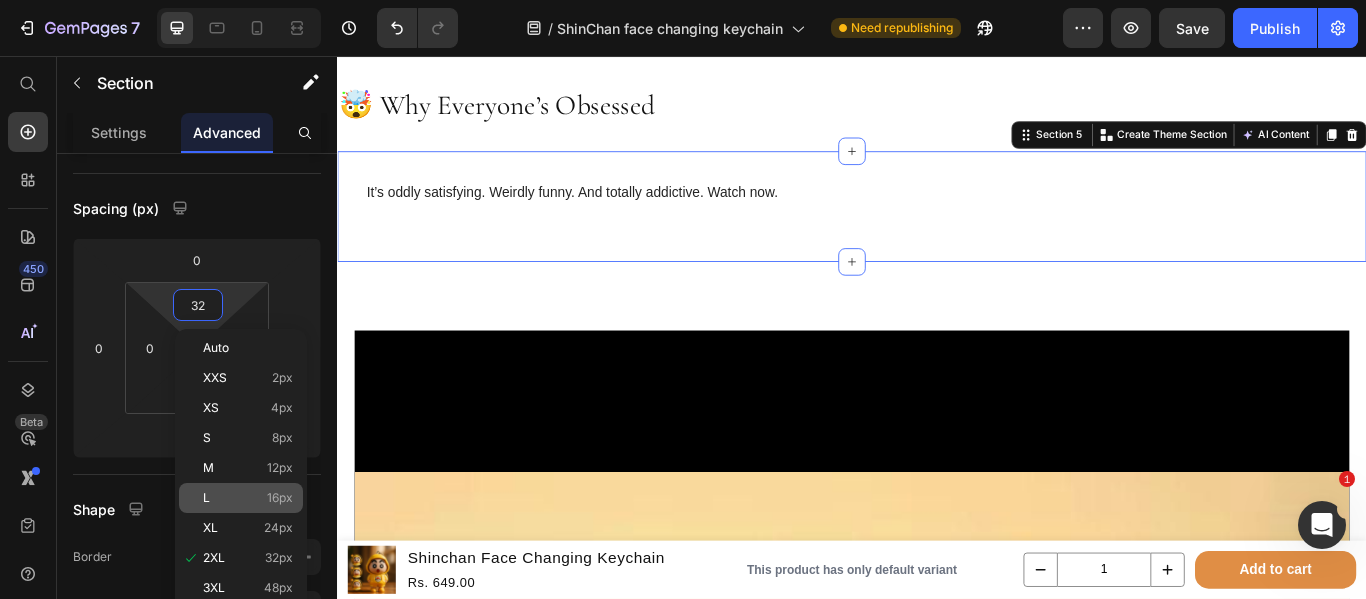 click on "L 16px" 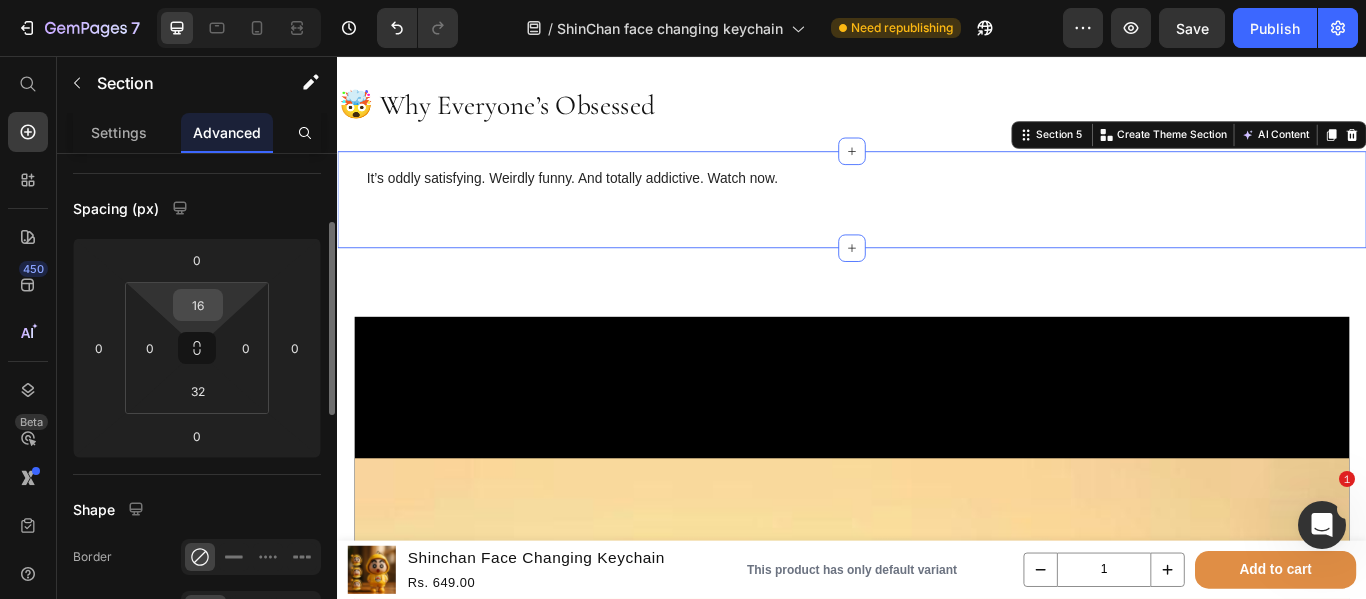 click on "16" at bounding box center [198, 305] 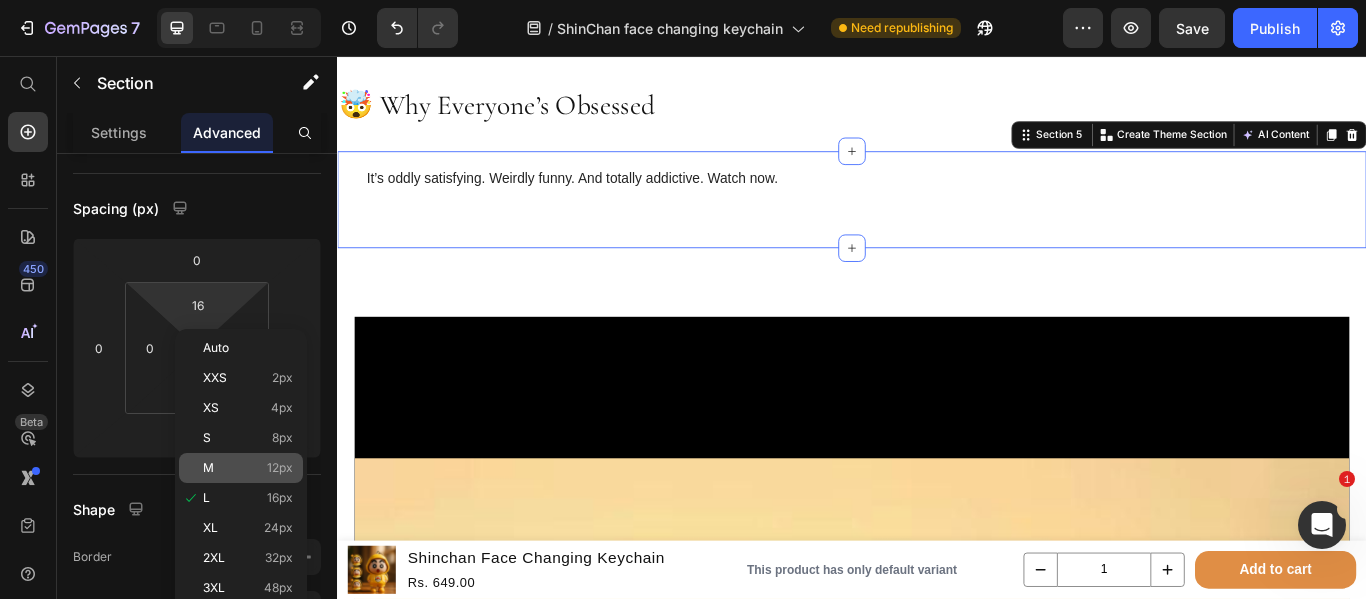 click on "M 12px" 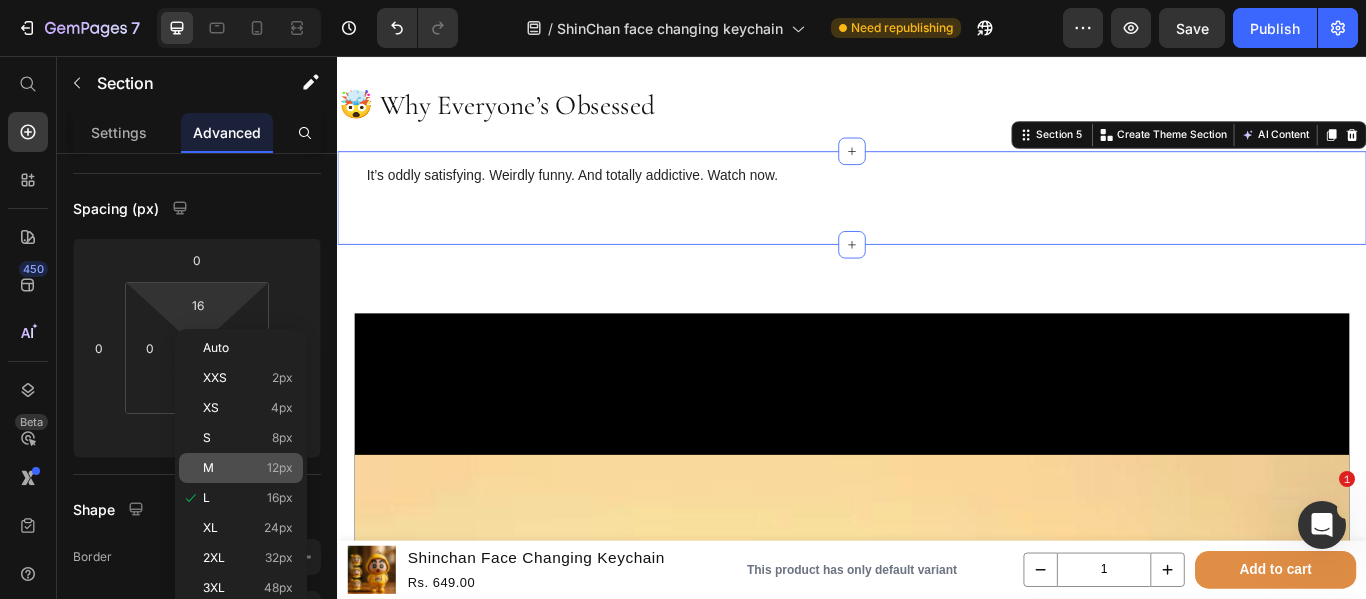 type on "12" 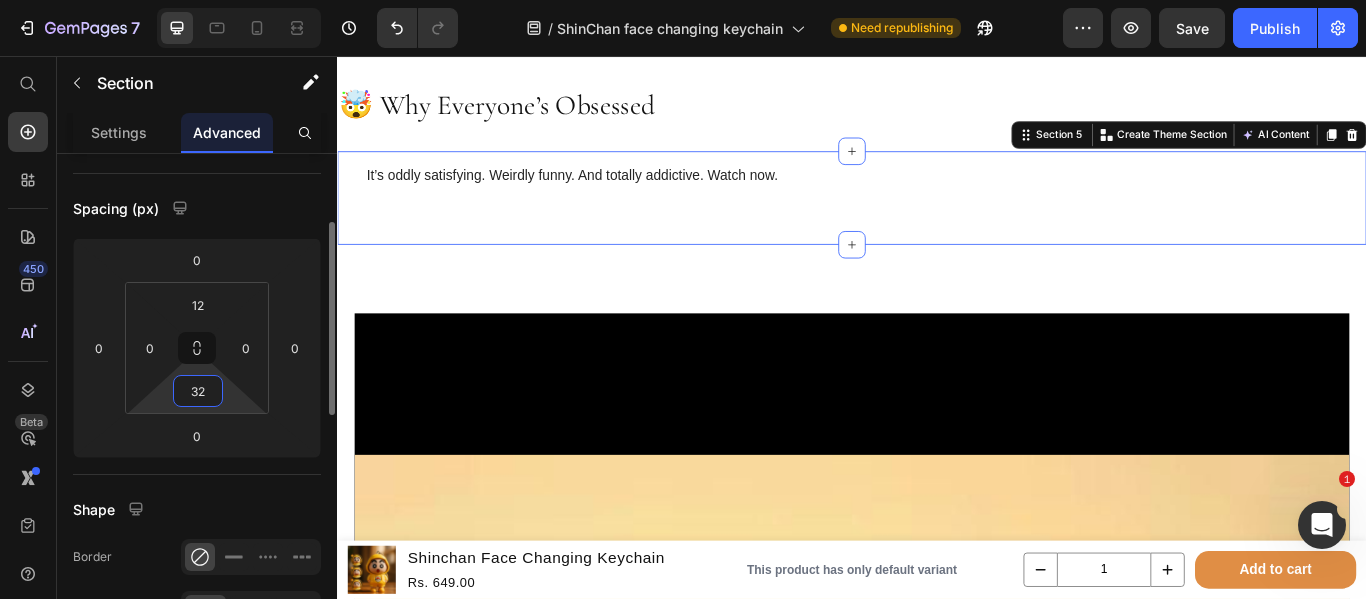 click on "32" at bounding box center (198, 391) 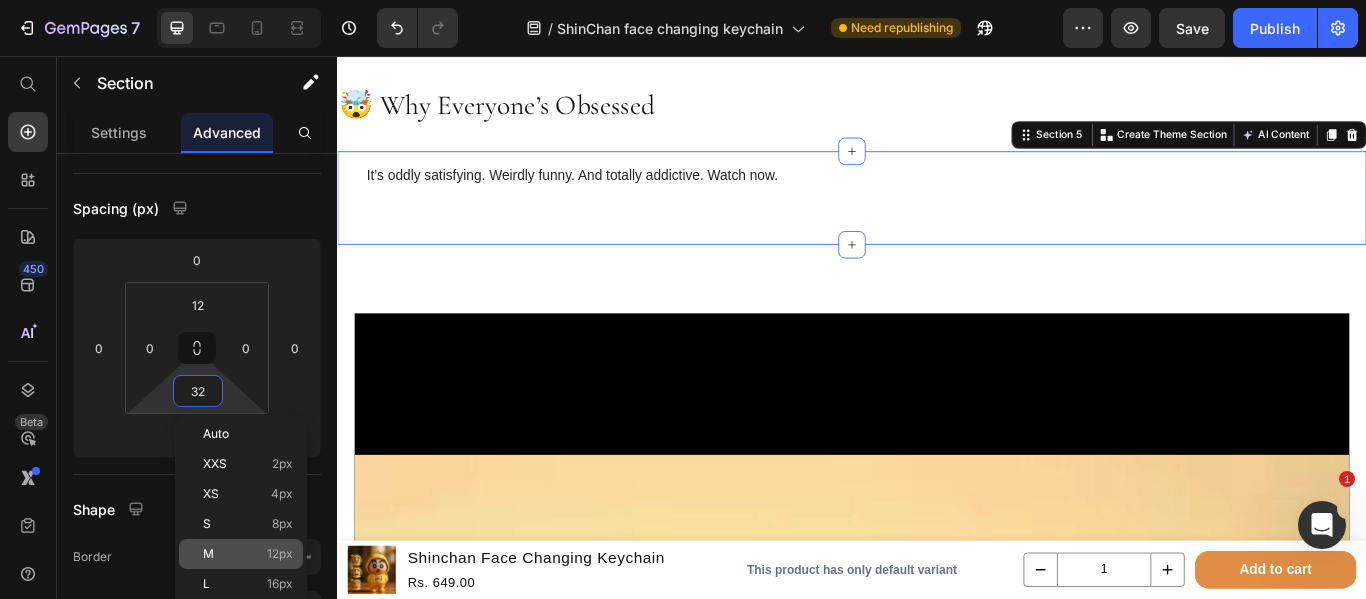 click on "M 12px" 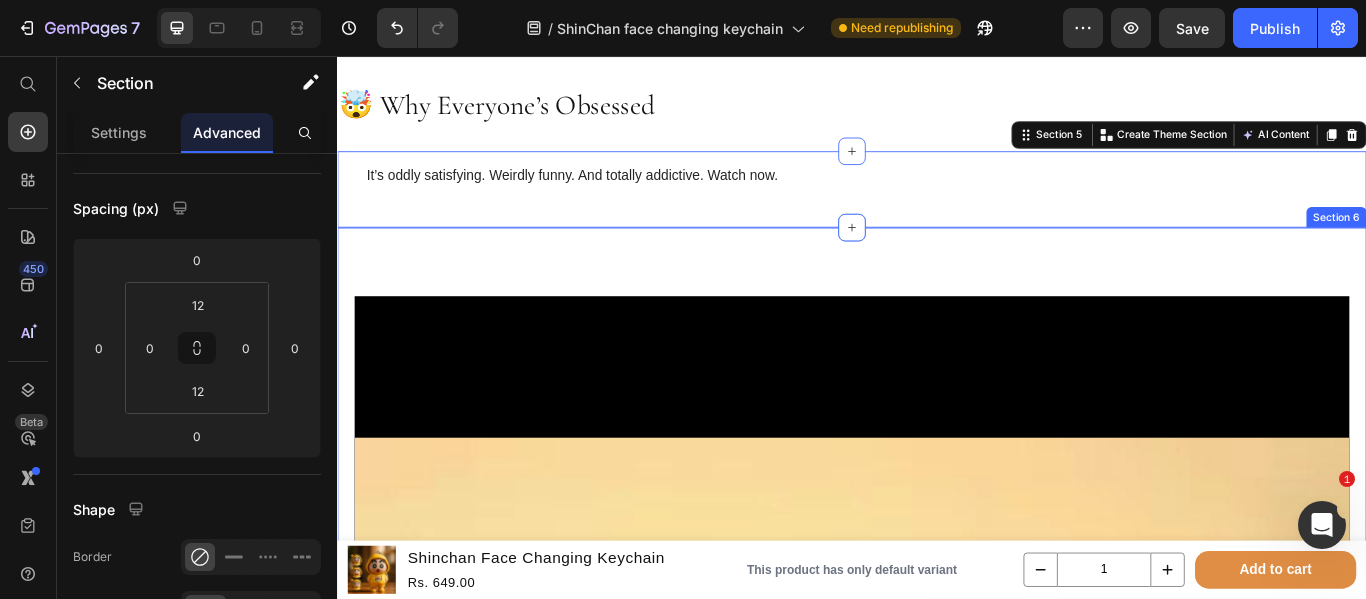click on "🧠  Your 10-Second Stress Buster Heading Video Row 😲 01 —  Expressive 3-Face Magic Press the belly and Shinchan instantly switches between  happy ,  shocked , and  grumpy  moods — just like your own daily drama 😜 No batteries. Just pure fun in your palm! Text Block   🧸 02 —  Premium Quality & Iconic Design Crafted from  soft, high-grade PVC , this keychain is built to last and look adorable doing it. With clean lines and that iconic Shinchan hoodie – it’s hard not to fall in love. Text Block   🔑 03 —  More Than Just a Keychain It’s a  stress-buster , a mood-lifter, and the perfect desk buddy. Clip it to your bag, keys, or mirror… or just keep it by your side for those “I need a smile” moments. Text Block                Title Line Section 6" at bounding box center (937, 1257) 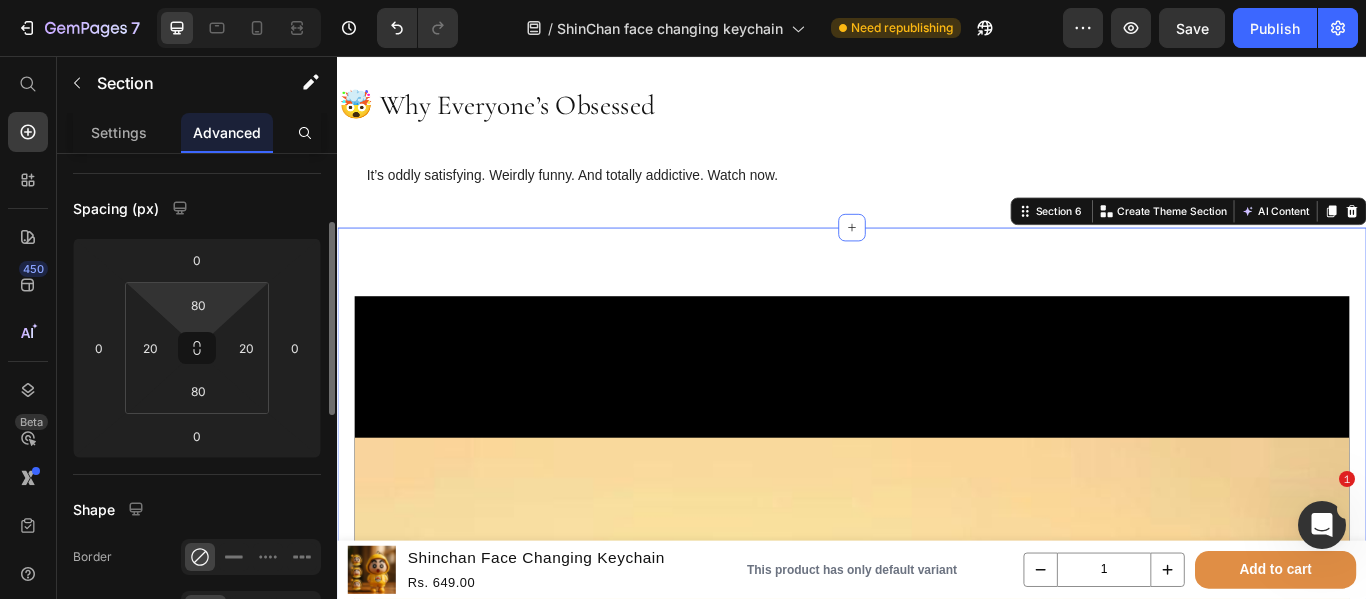 click on "7   /  ShinChan face changing keychain Need republishing Preview  Save   Publish  450 Beta Start with Sections Elements Hero Section Product Detail Brands Trusted Badges Guarantee Product Breakdown How to use Testimonials Compare Bundle FAQs Social Proof Brand Story Product List Collection Blog List Contact Sticky Add to Cart Custom Footer Browse Library 450 Layout
Row
Row
Row
Row Text
Heading
Text Block Button
Button
Button
Sticky Back to top Media
Image" at bounding box center (683, 0) 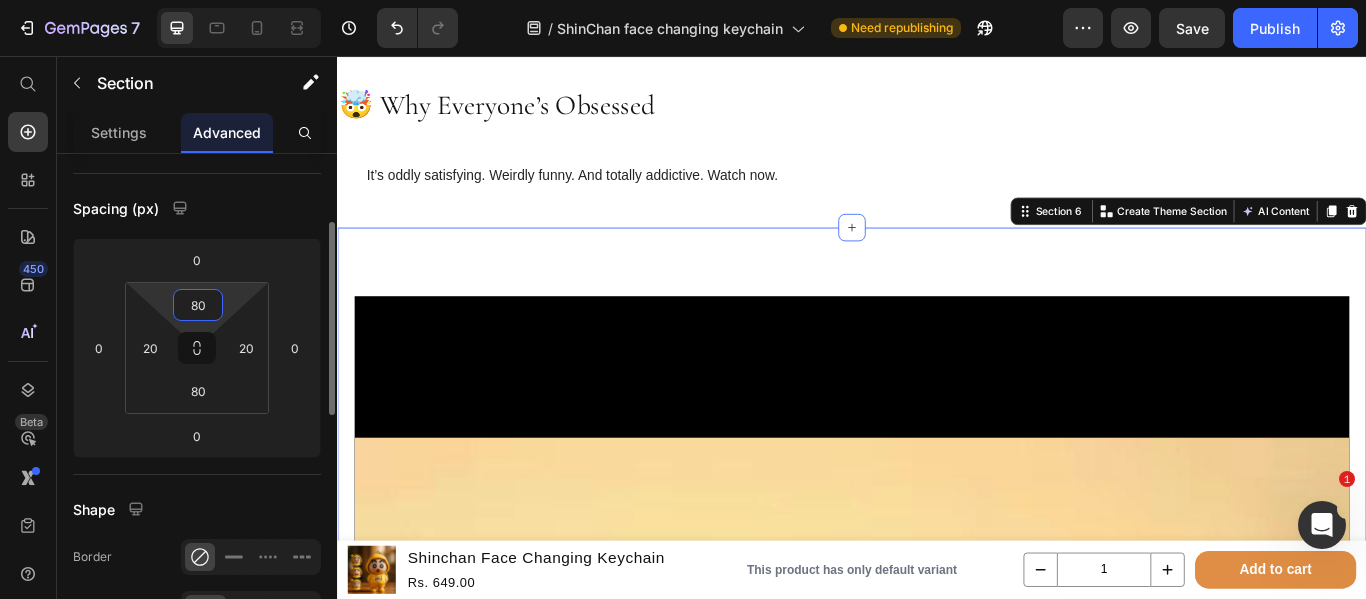 click on "80" at bounding box center [198, 305] 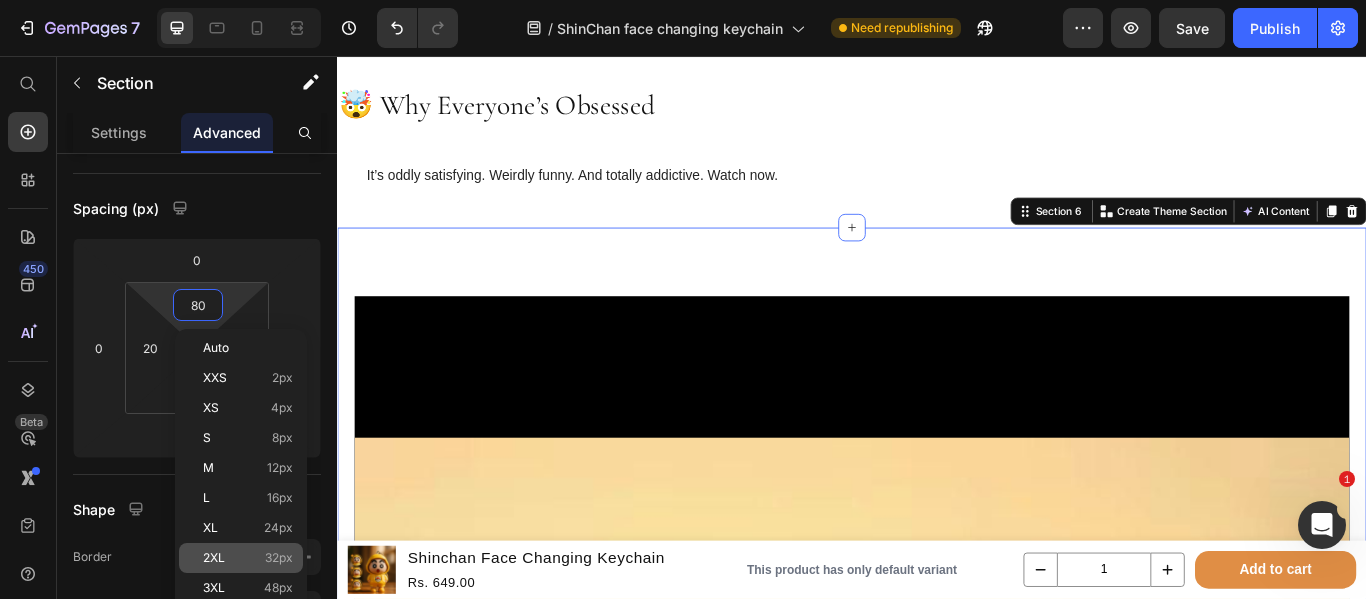 click on "2XL 32px" at bounding box center [248, 558] 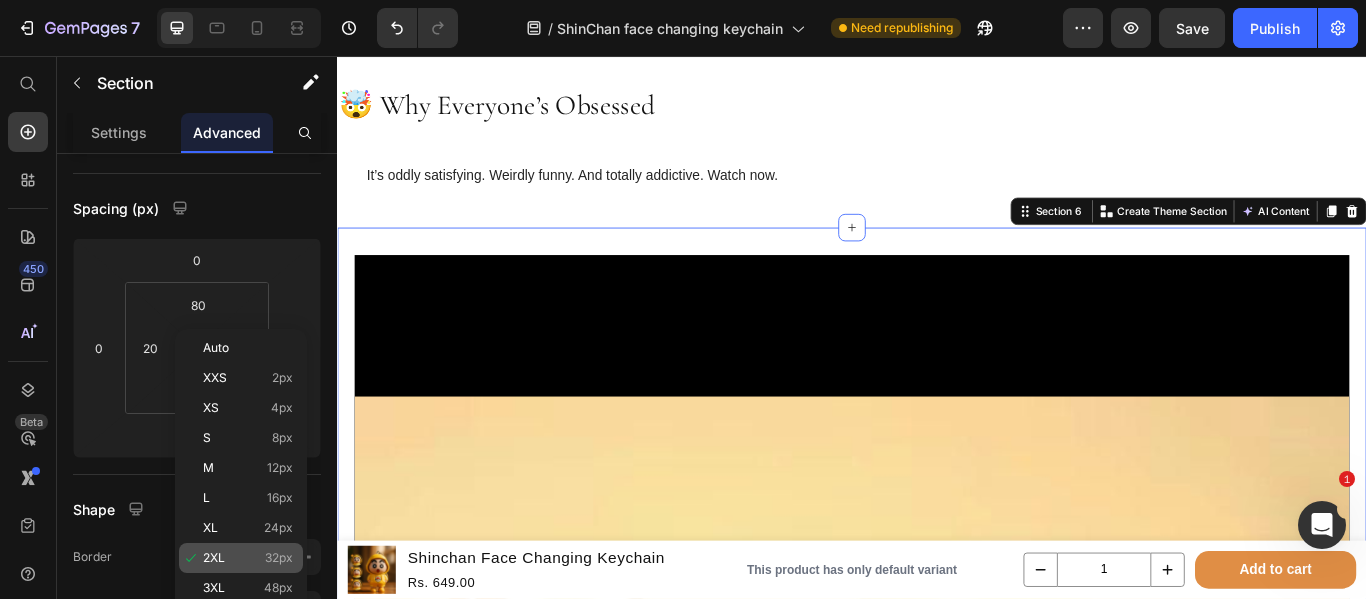type on "32" 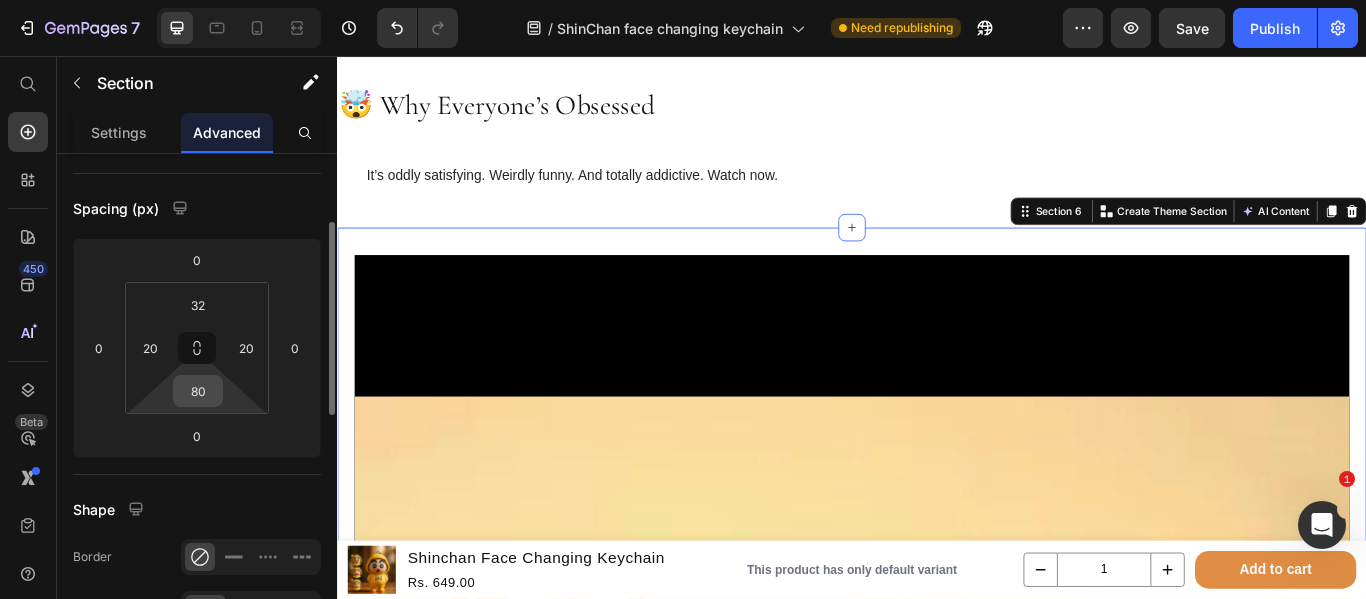 click on "80" at bounding box center (198, 391) 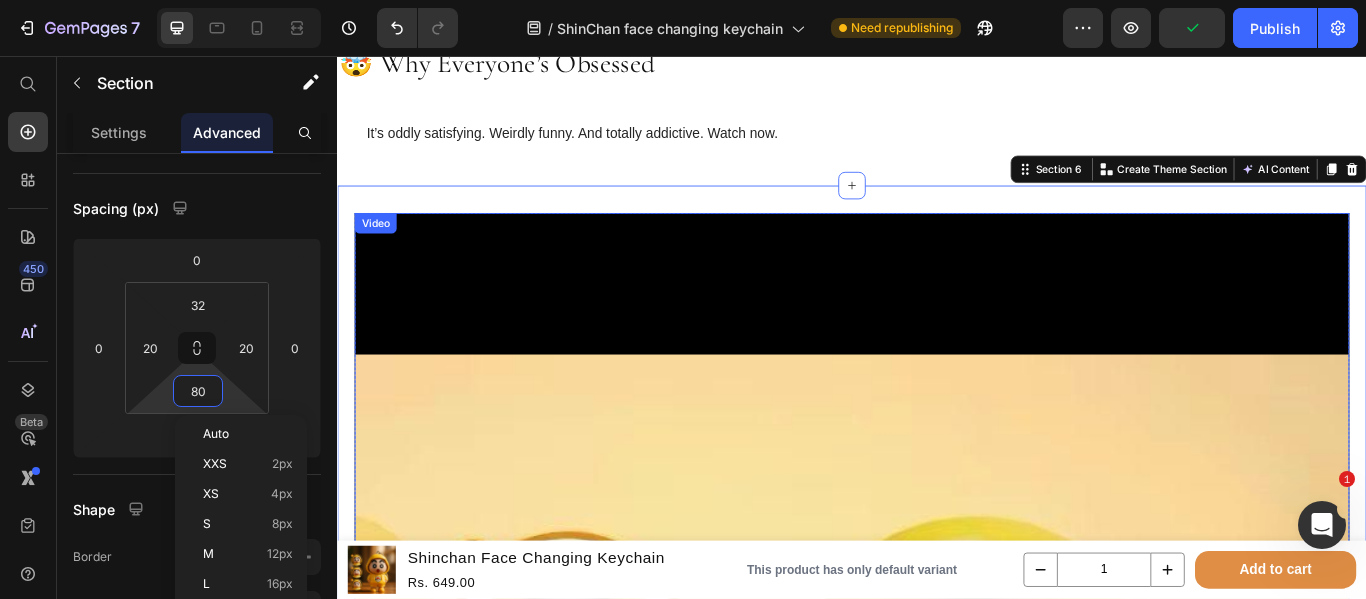 scroll, scrollTop: 1890, scrollLeft: 0, axis: vertical 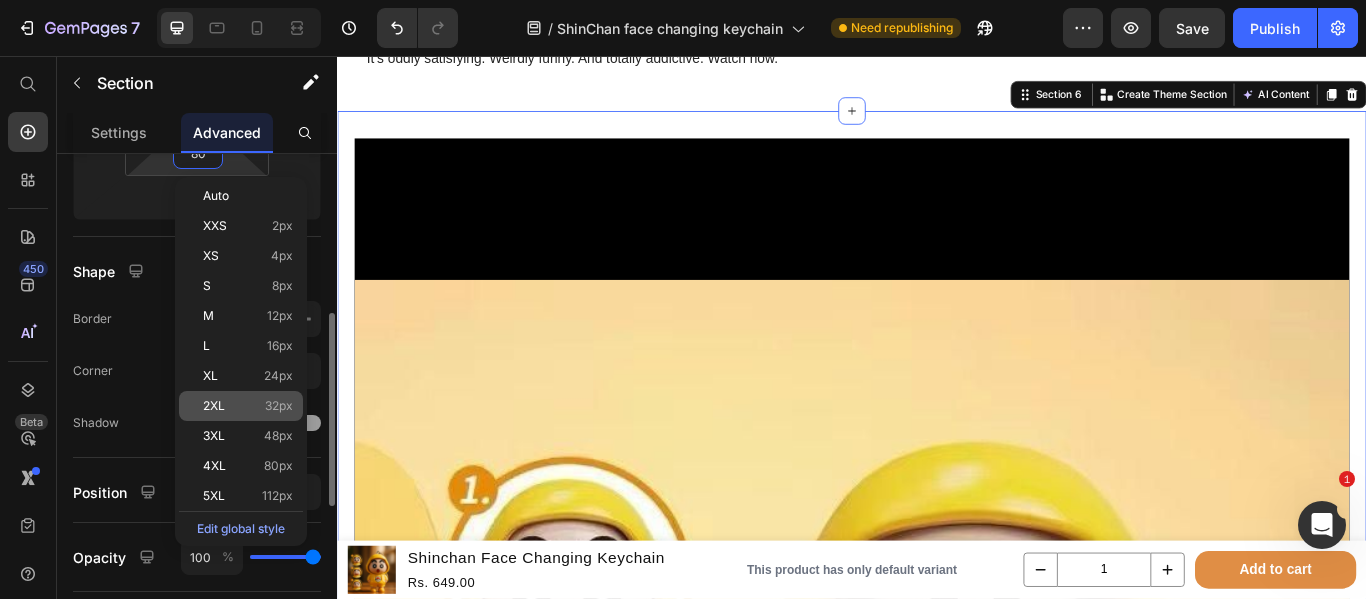 click on "2XL 32px" at bounding box center (248, 406) 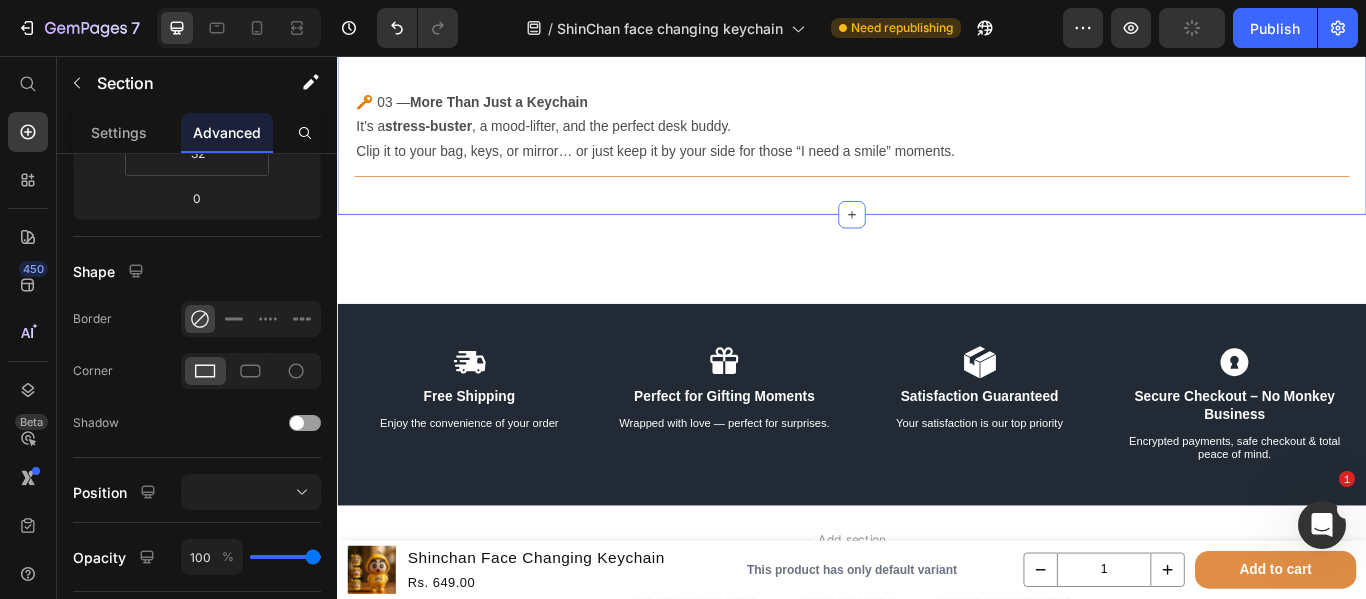 scroll, scrollTop: 3439, scrollLeft: 0, axis: vertical 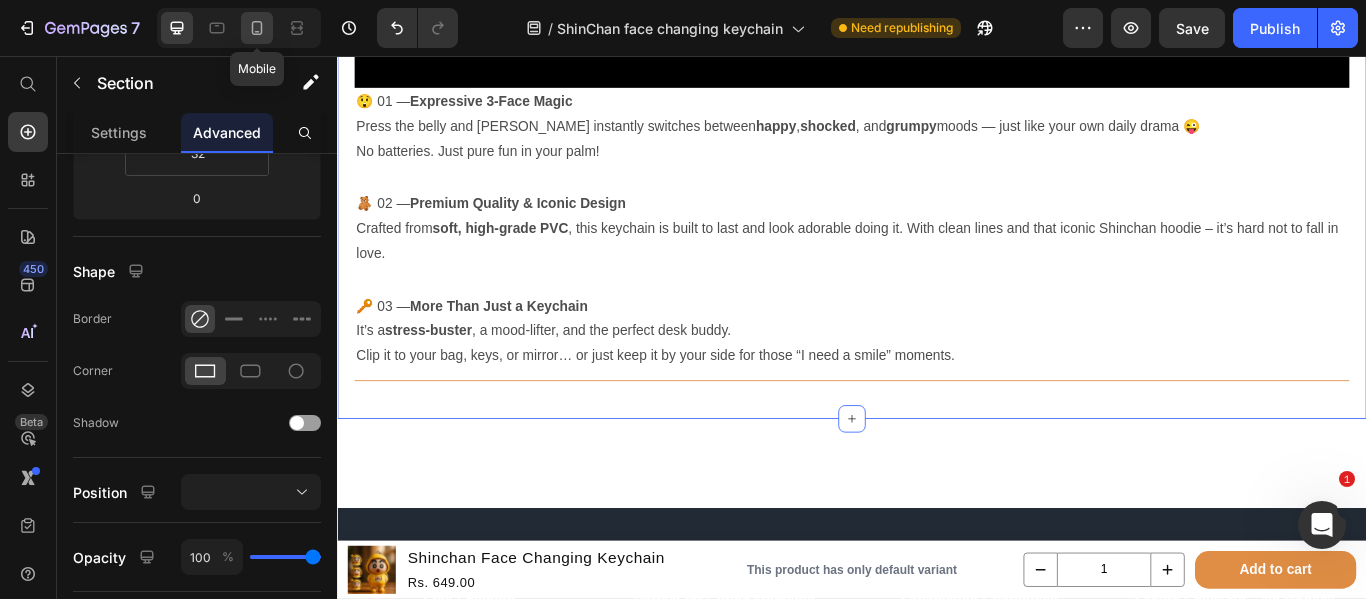 click 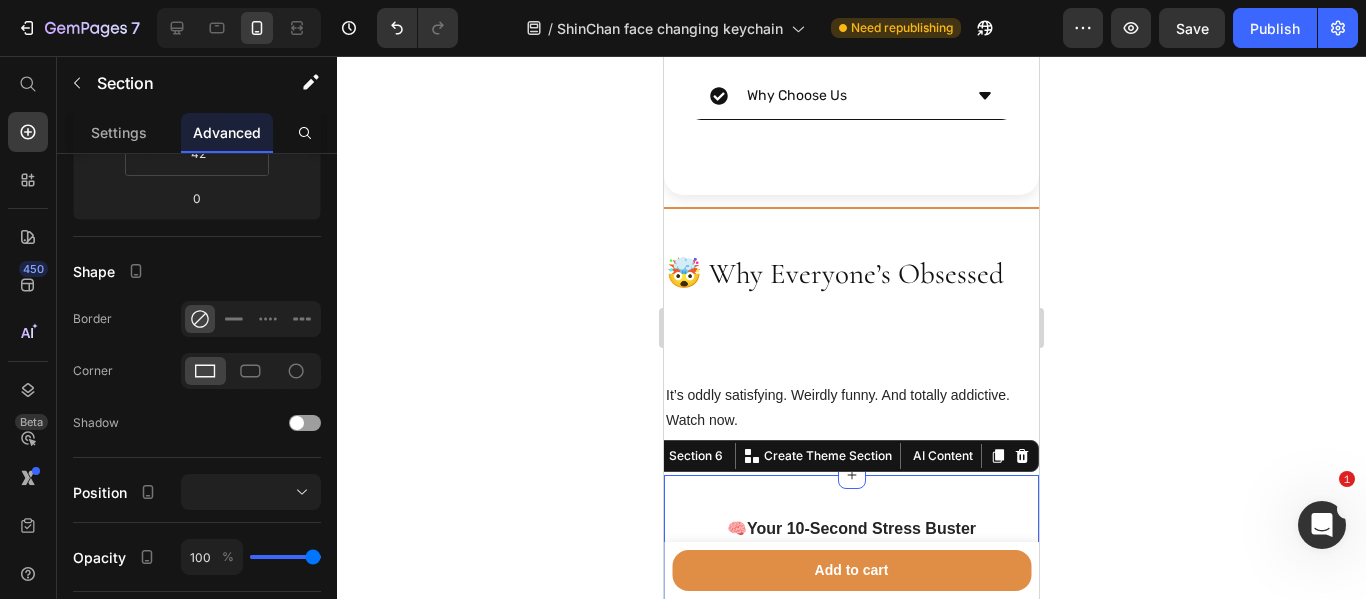 scroll, scrollTop: 1838, scrollLeft: 0, axis: vertical 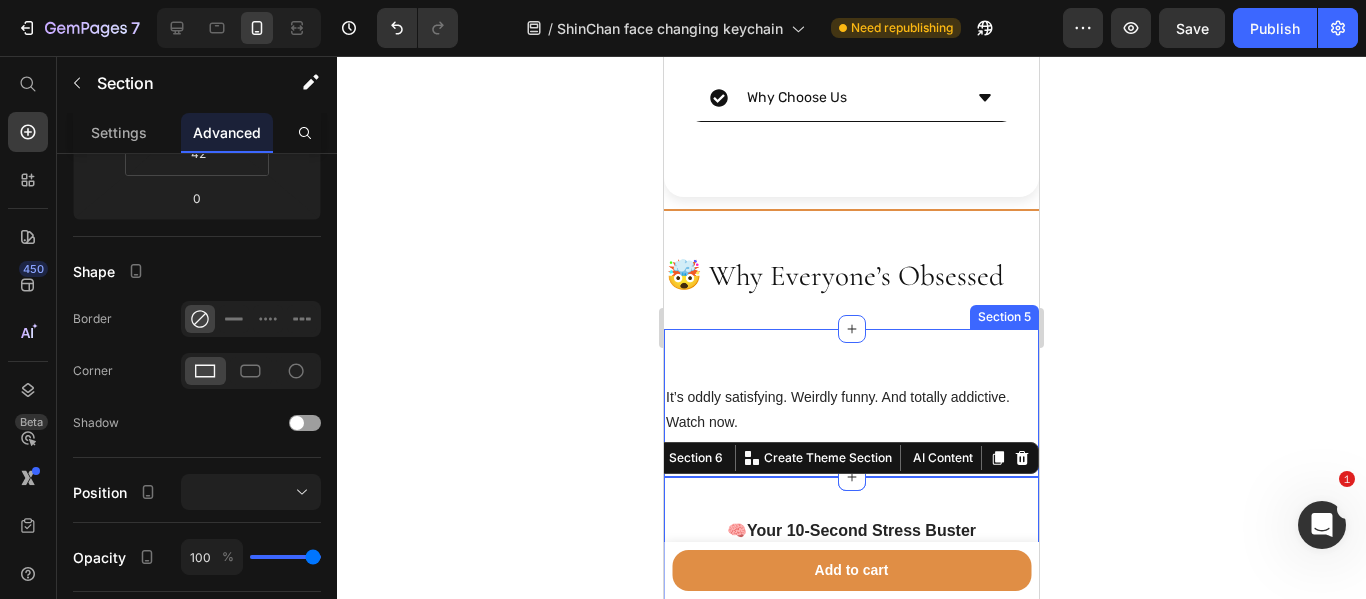 click 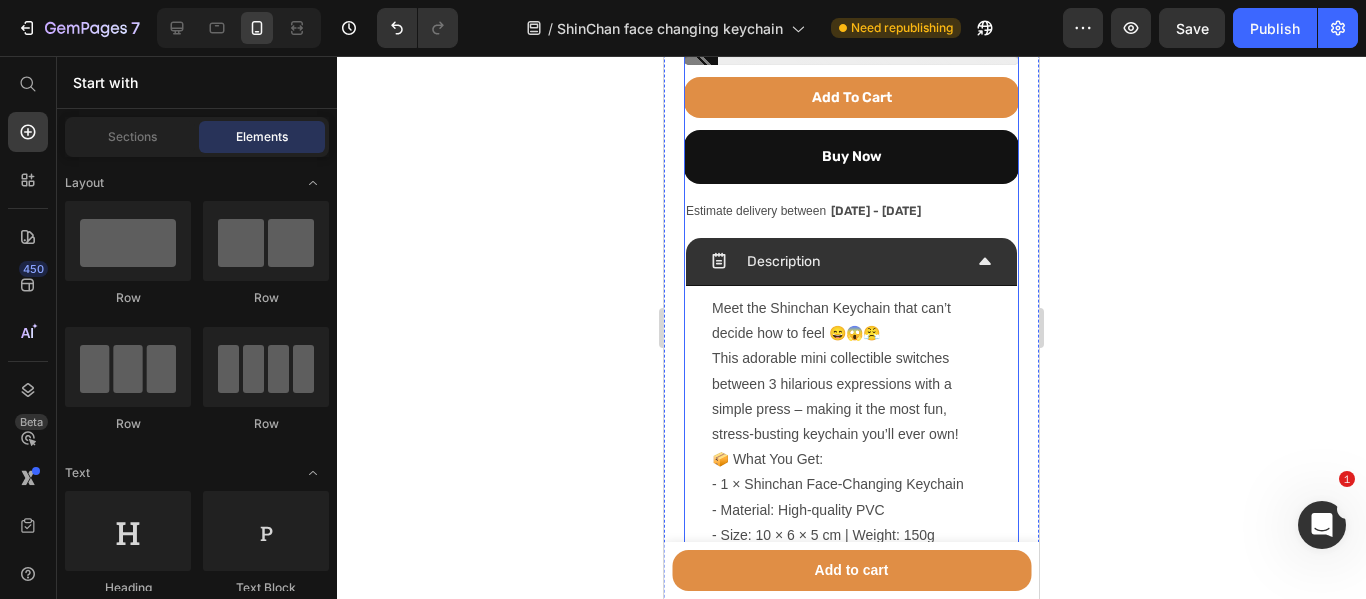 scroll, scrollTop: 989, scrollLeft: 0, axis: vertical 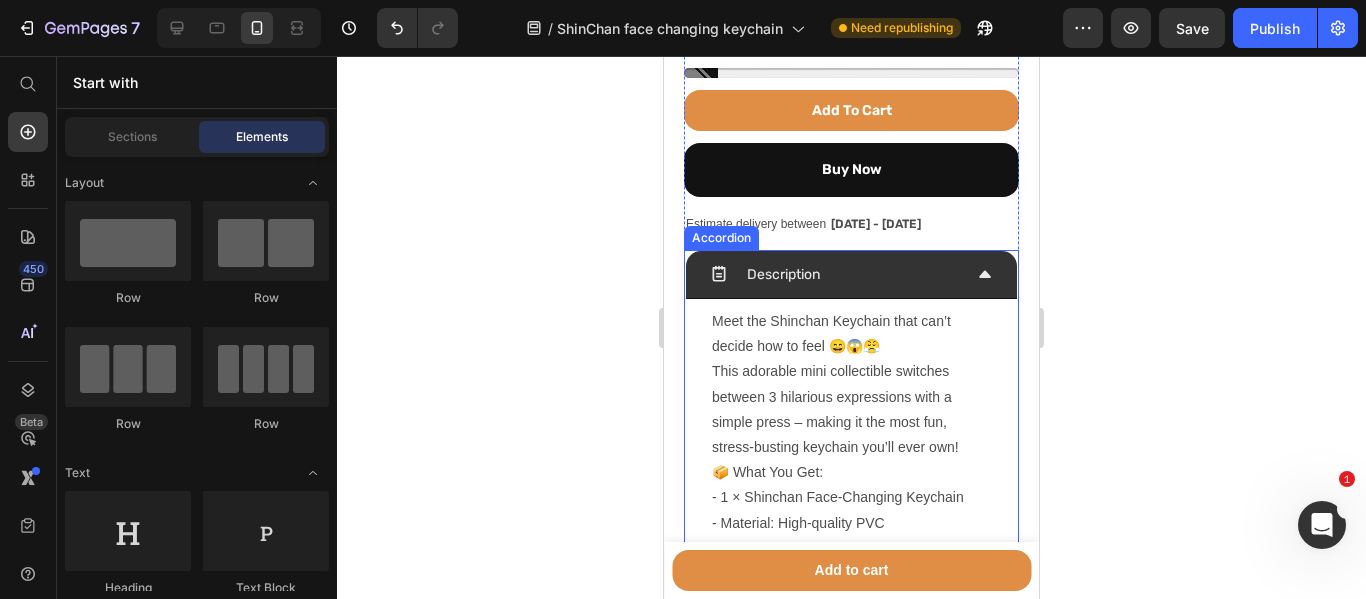 click on "Description" at bounding box center [851, 275] 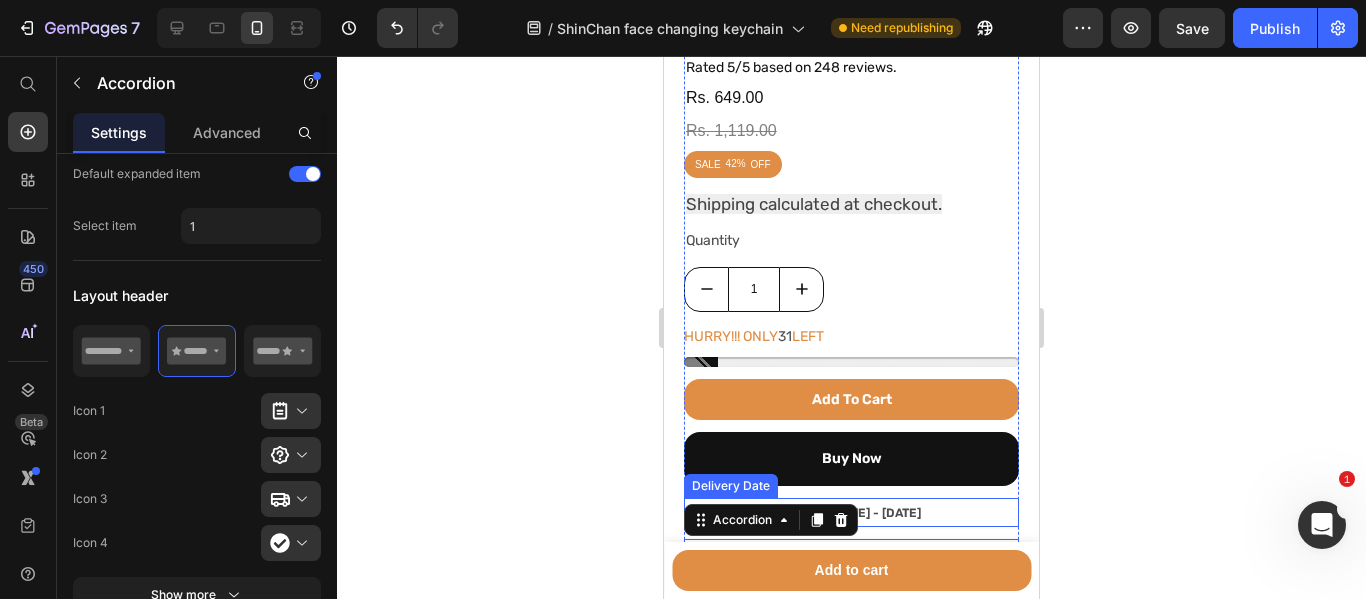 scroll, scrollTop: 0, scrollLeft: 0, axis: both 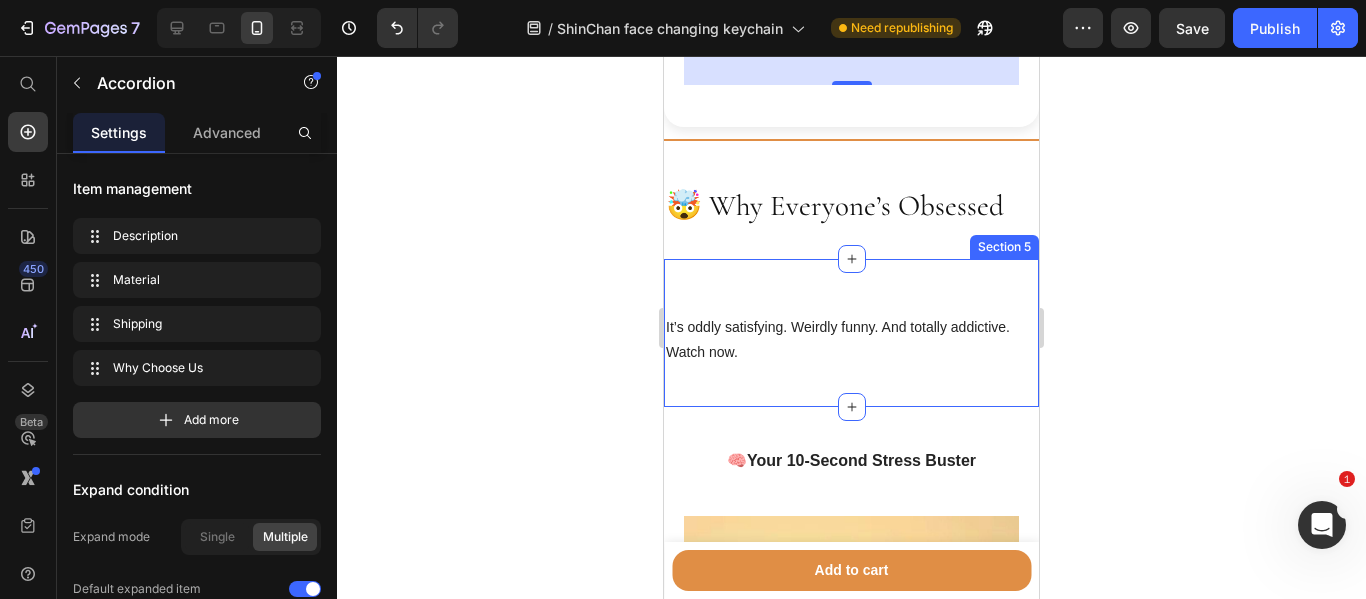 click on "It’s oddly satisfying. Weirdly funny. And totally addictive. Watch now. Text Block Row" at bounding box center (851, 333) 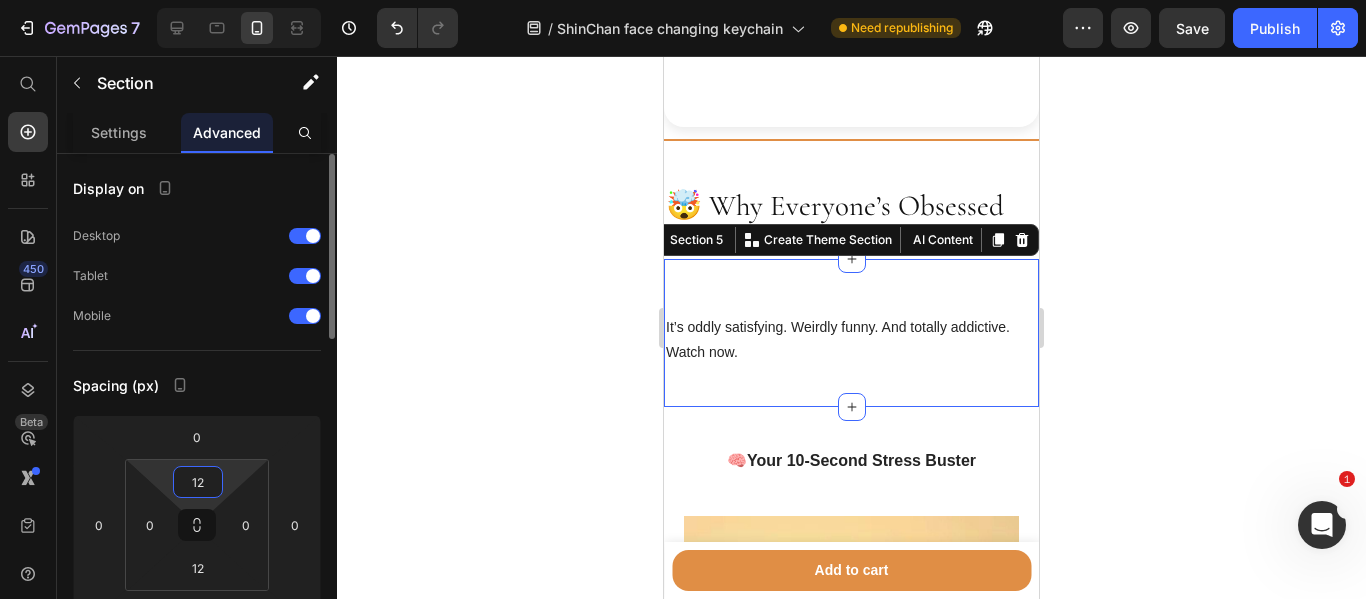 click on "12" at bounding box center (198, 482) 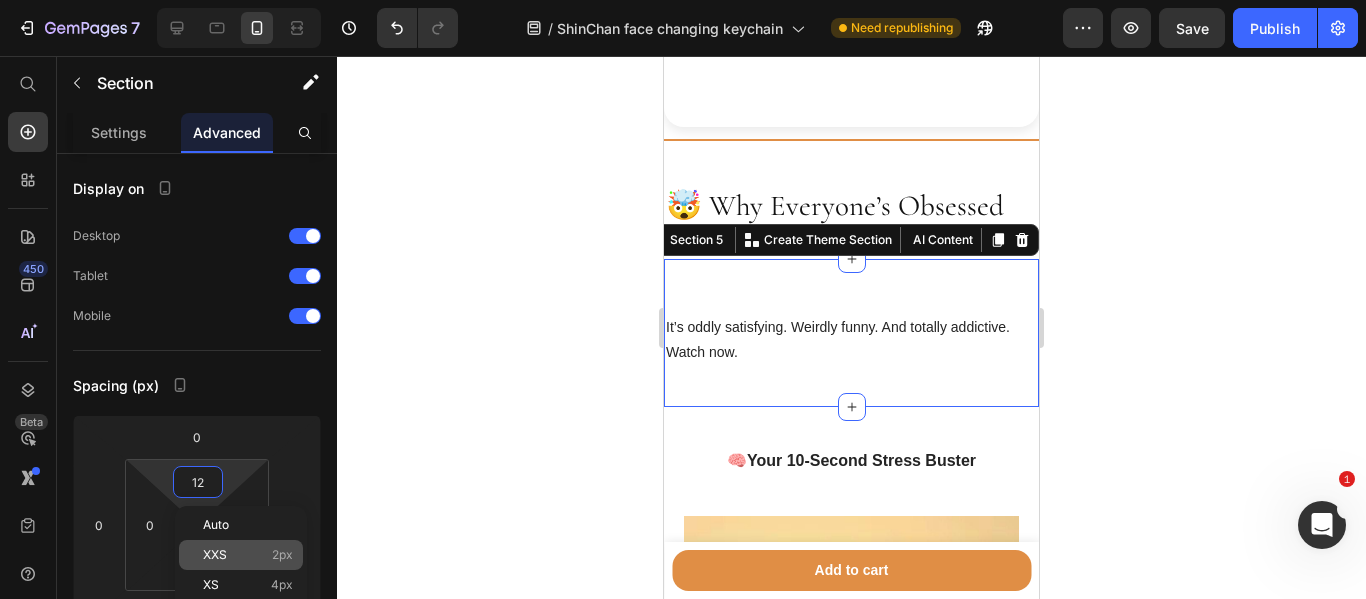 click on "XXS 2px" at bounding box center [248, 555] 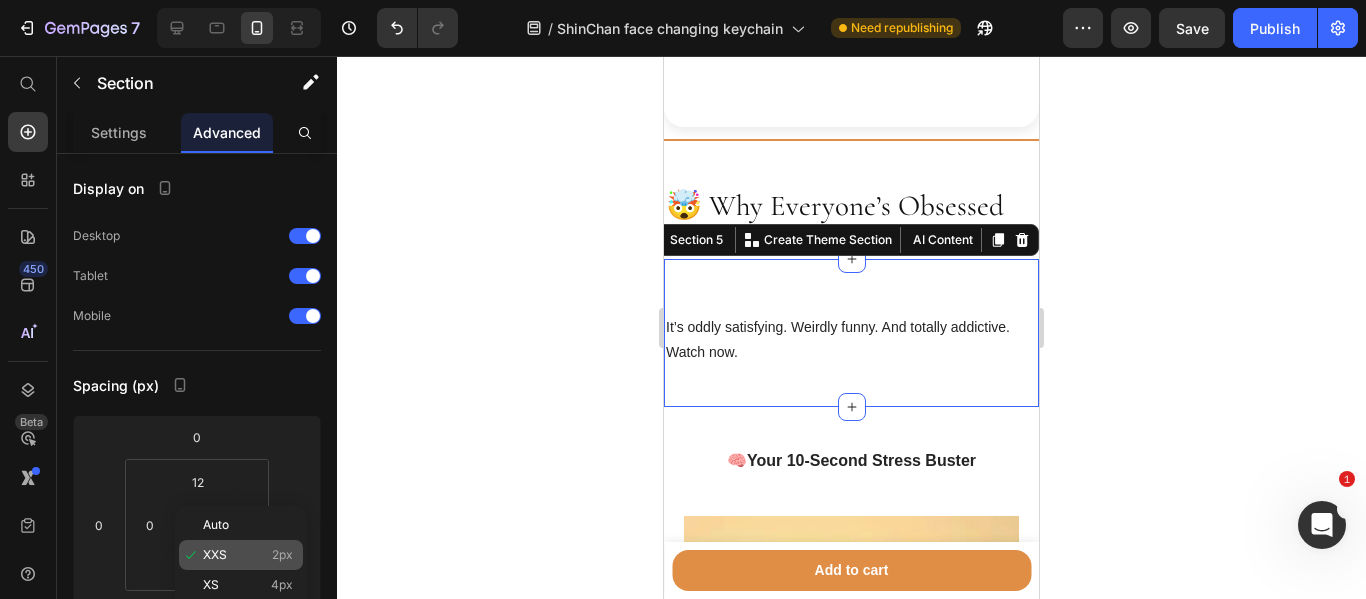 type on "2" 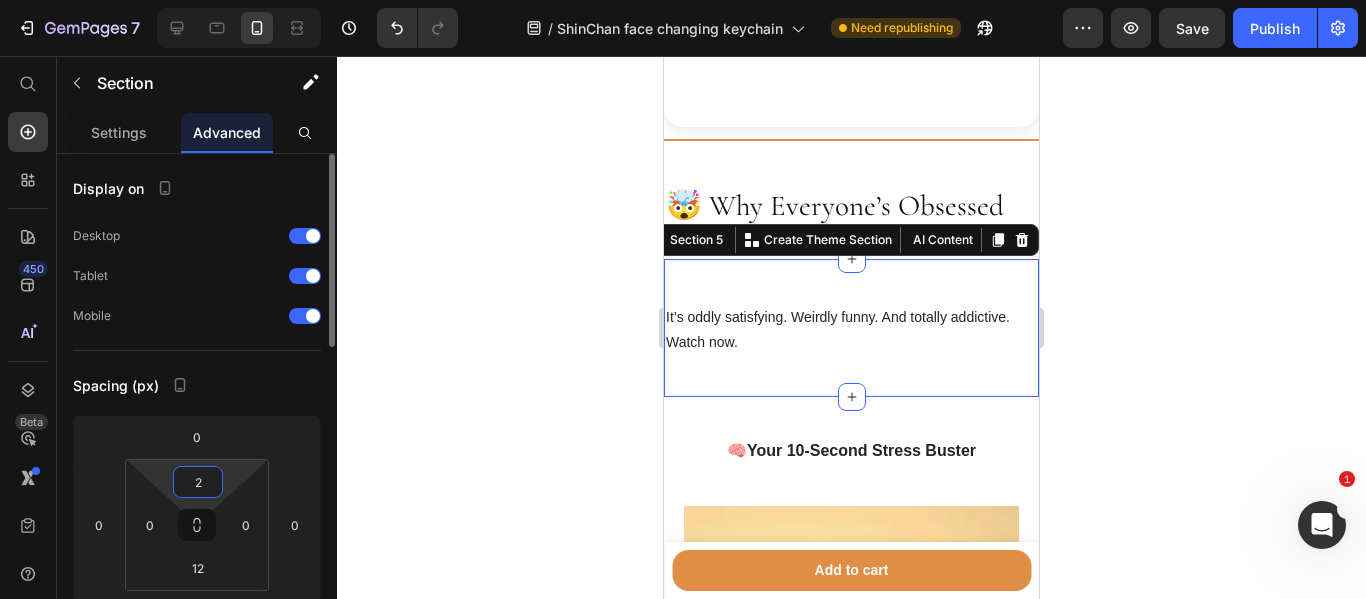 click on "2" at bounding box center [198, 482] 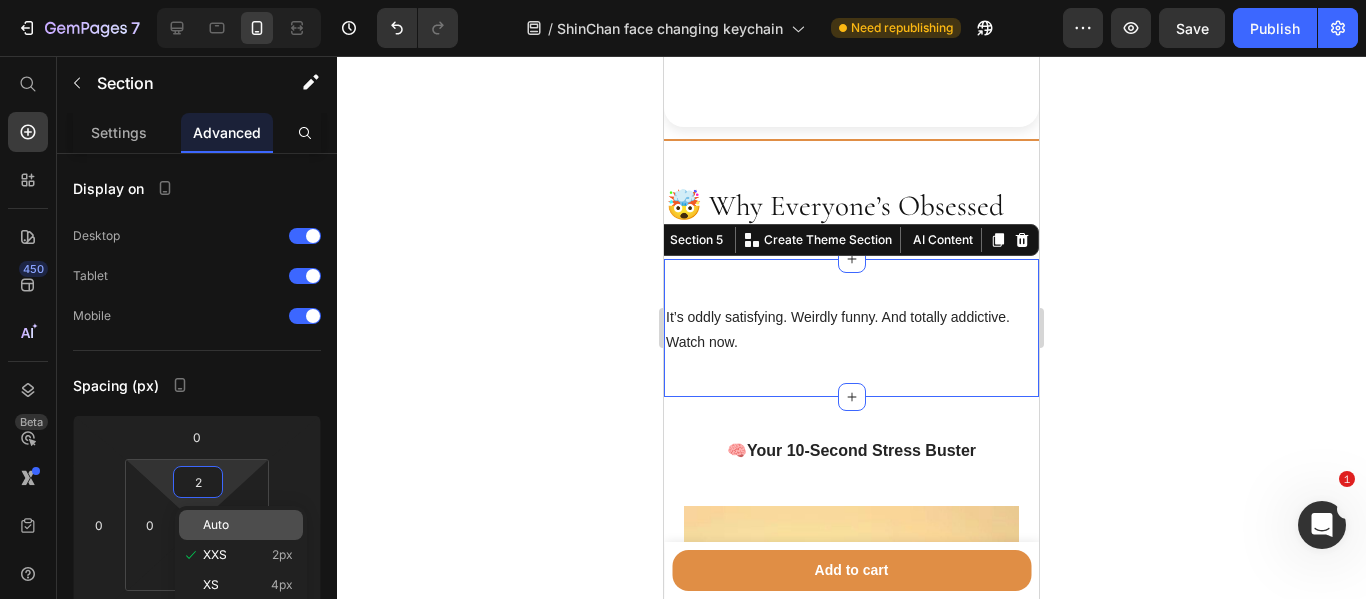 click on "Auto" at bounding box center (248, 525) 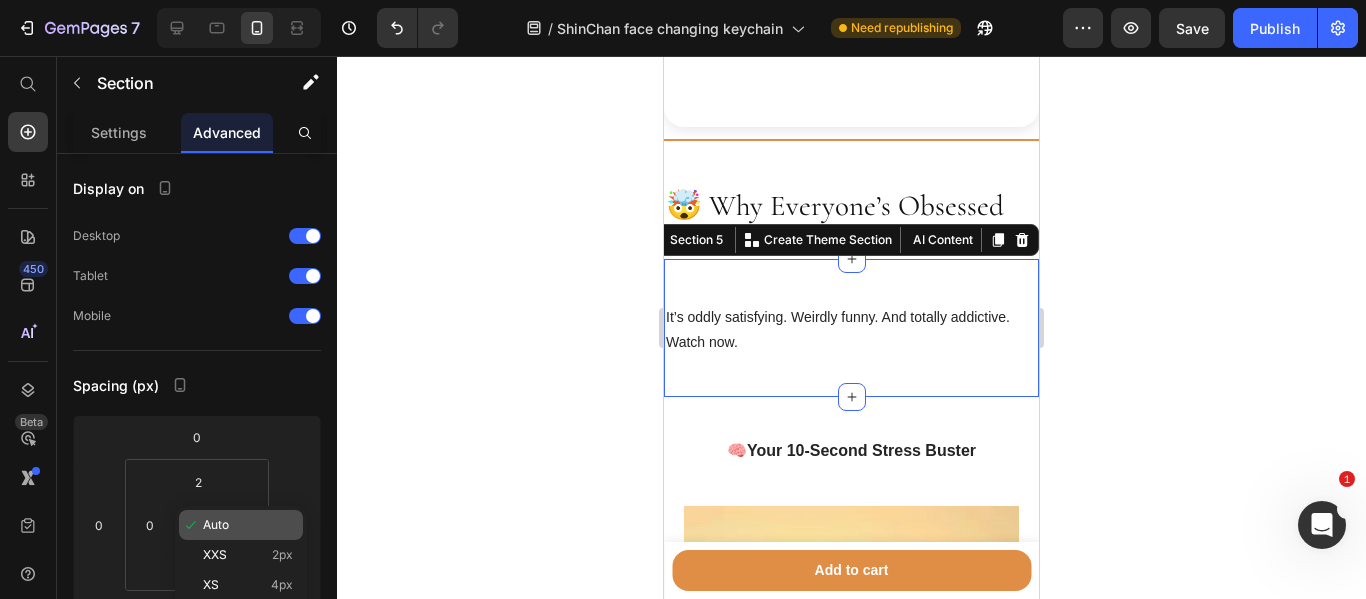 type 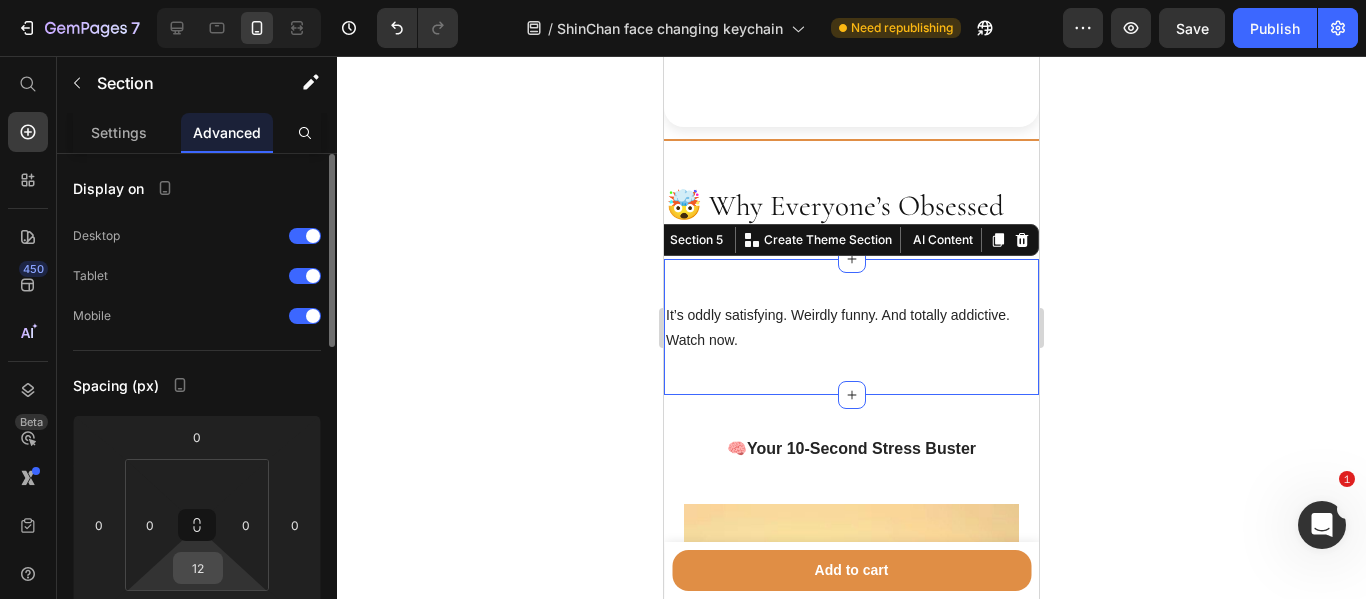 click on "12" at bounding box center (198, 568) 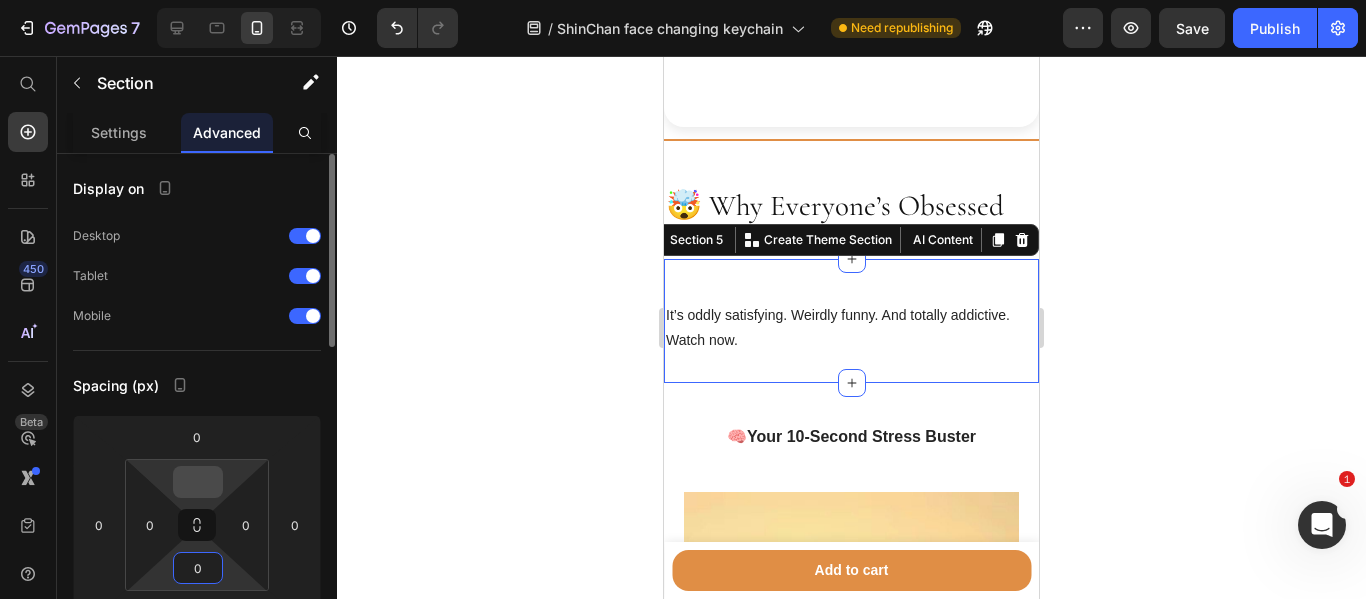 type on "0" 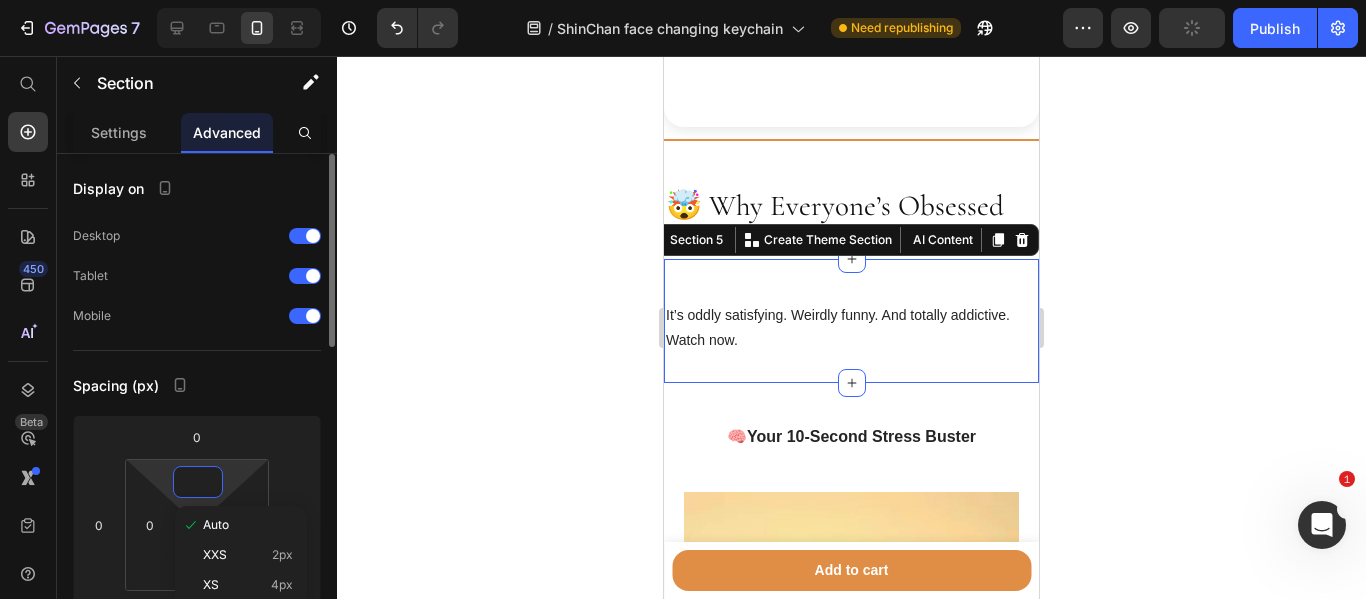 type on "0" 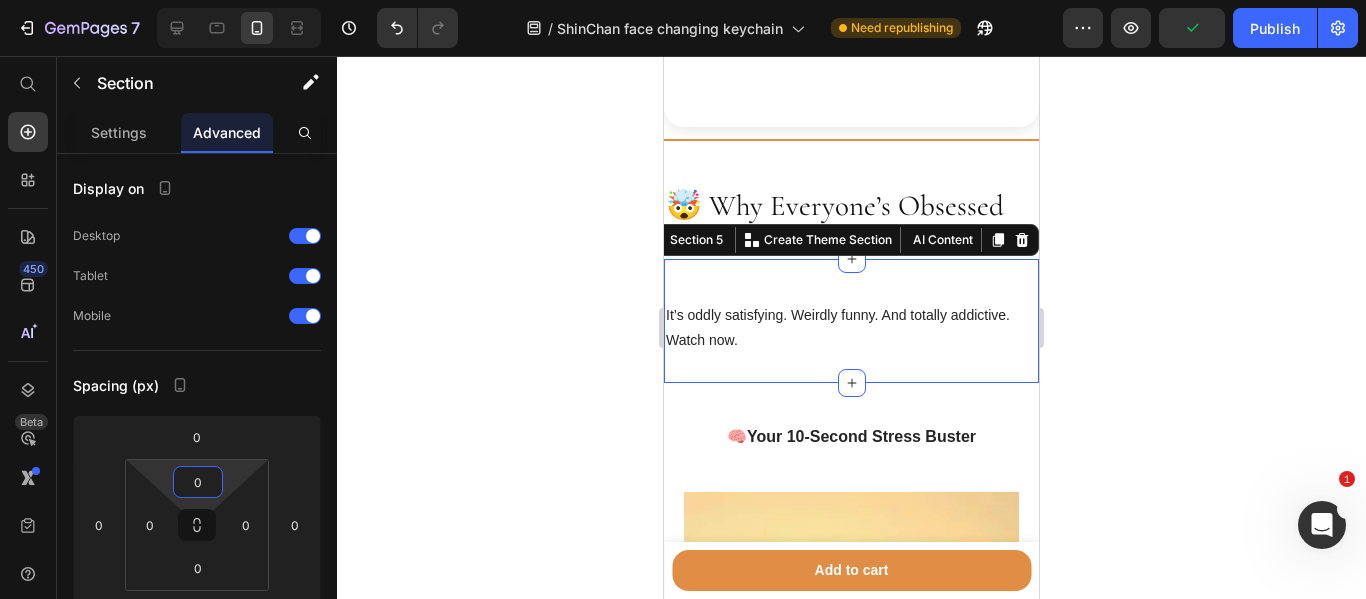 click 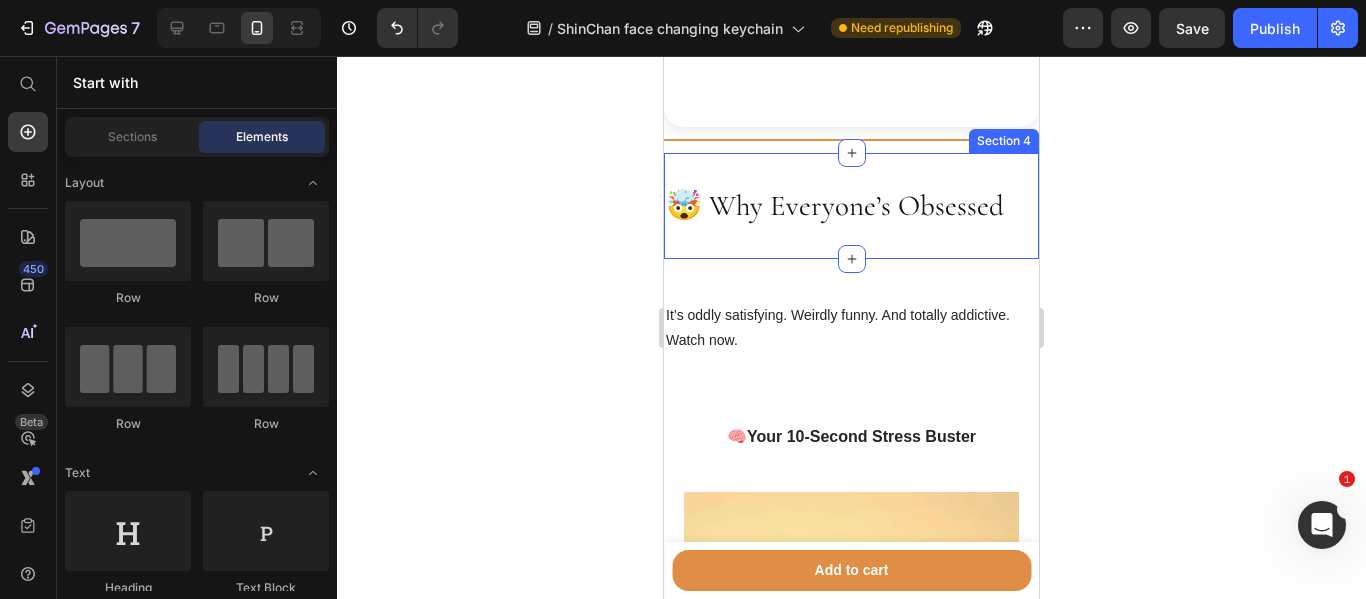 click on "🤯 Why Everyone’s Obsessed Heading Section 4" at bounding box center [851, 206] 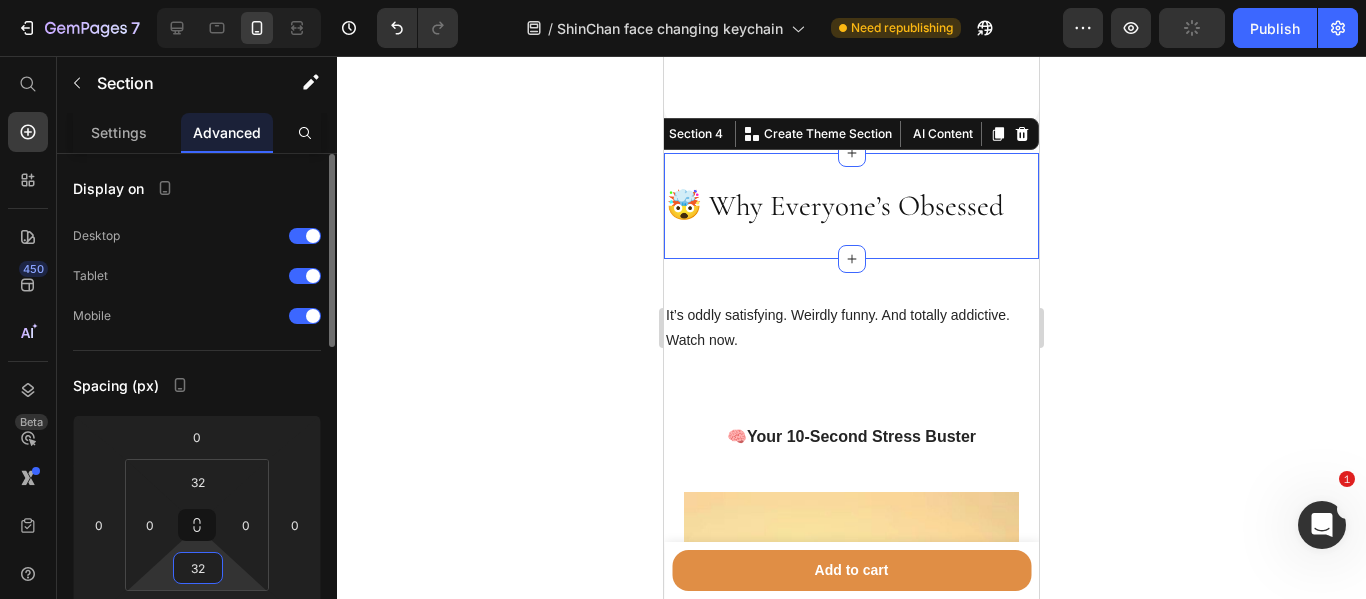 click on "32" at bounding box center [198, 568] 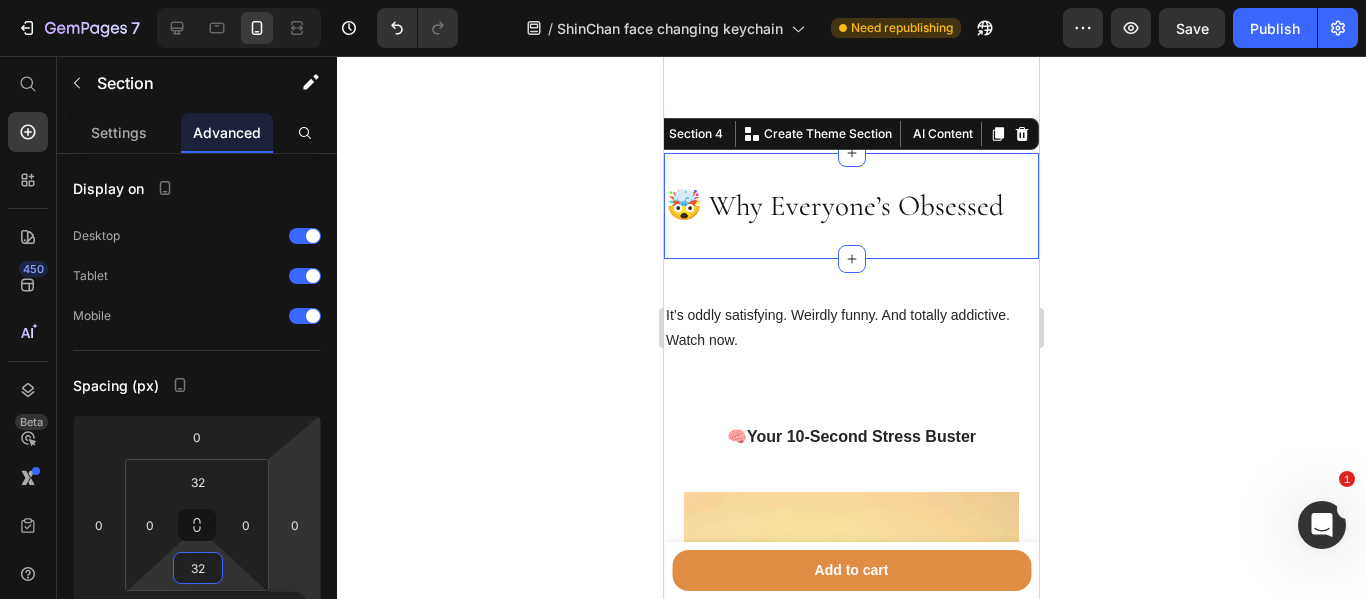 click 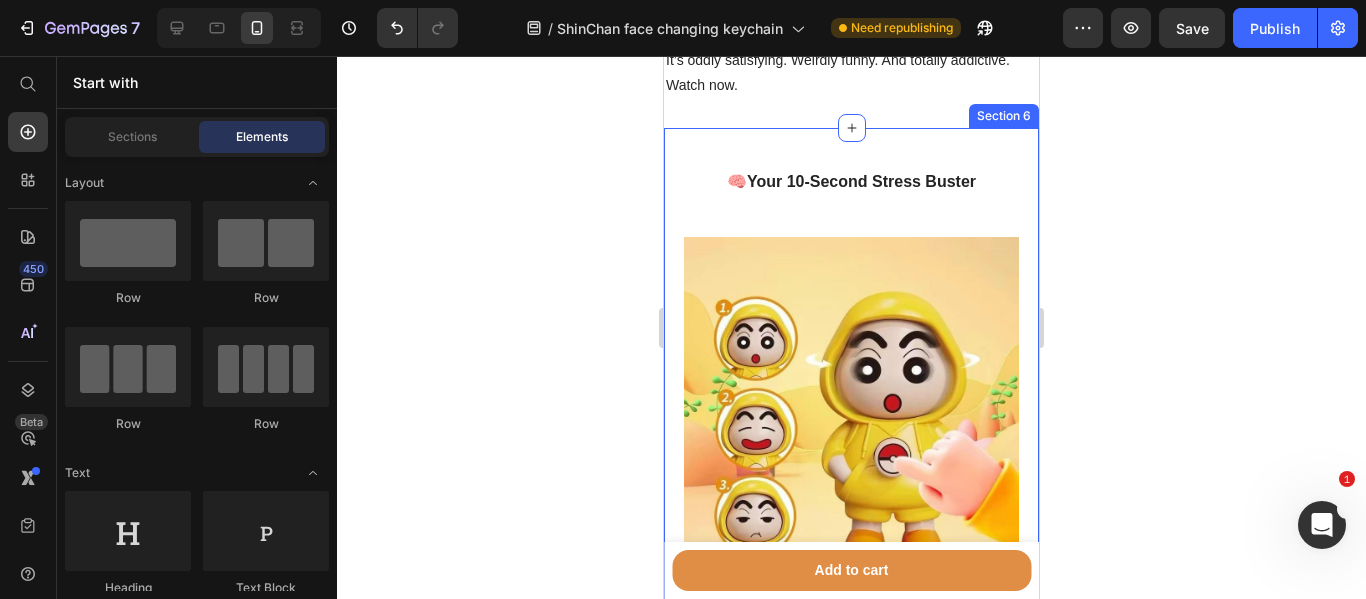 scroll, scrollTop: 1651, scrollLeft: 0, axis: vertical 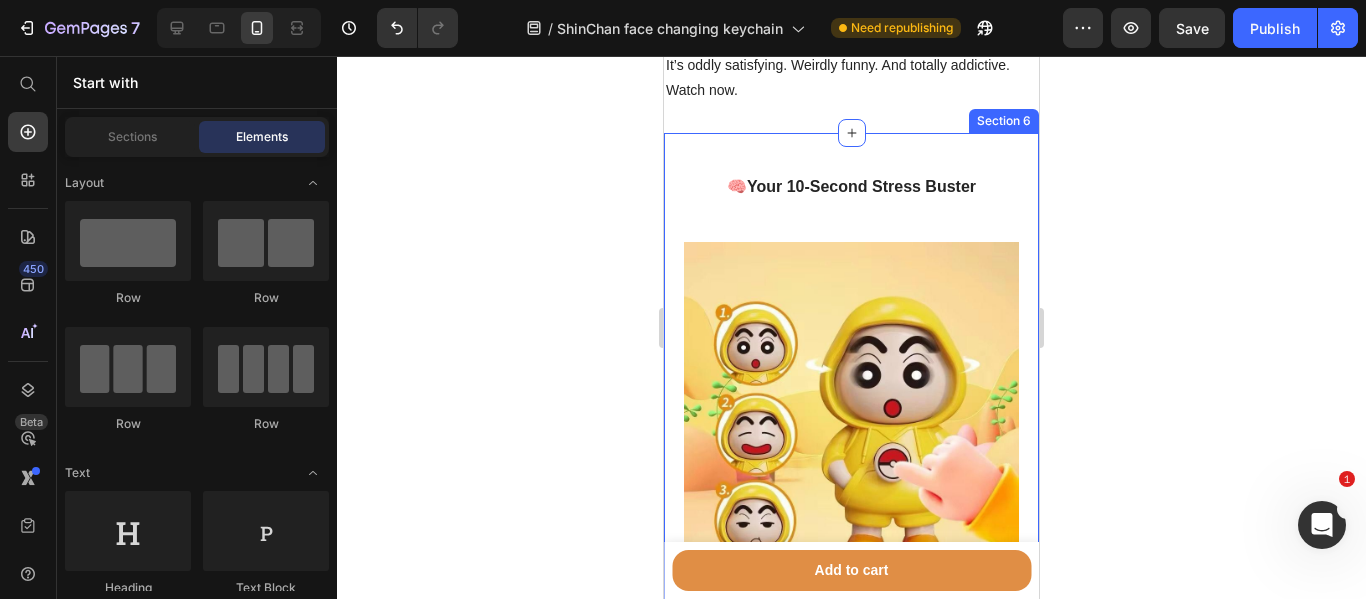 click on "🧠  Your 10-Second Stress Buster Heading Video Row 😲 01 —  Expressive 3-Face Magic Press the belly and Shinchan instantly switches between  happy ,  shocked , and  grumpy  moods — just like your own daily drama 😜 No batteries. Just pure fun in your palm! Text Block   🧸 02 —  Premium Quality & Iconic Design Crafted from  soft, high-grade PVC , this keychain is built to last and look adorable doing it. With clean lines and that iconic Shinchan hoodie – it’s hard not to fall in love. Text Block   🔑 03 —  More Than Just a Keychain It’s a  stress-buster , a mood-lifter, and the perfect desk buddy. Clip it to your bag, keys, or mirror… or just keep it by your side for those “I need a smile” moments. Text Block                Title Line Section 6" at bounding box center [851, 621] 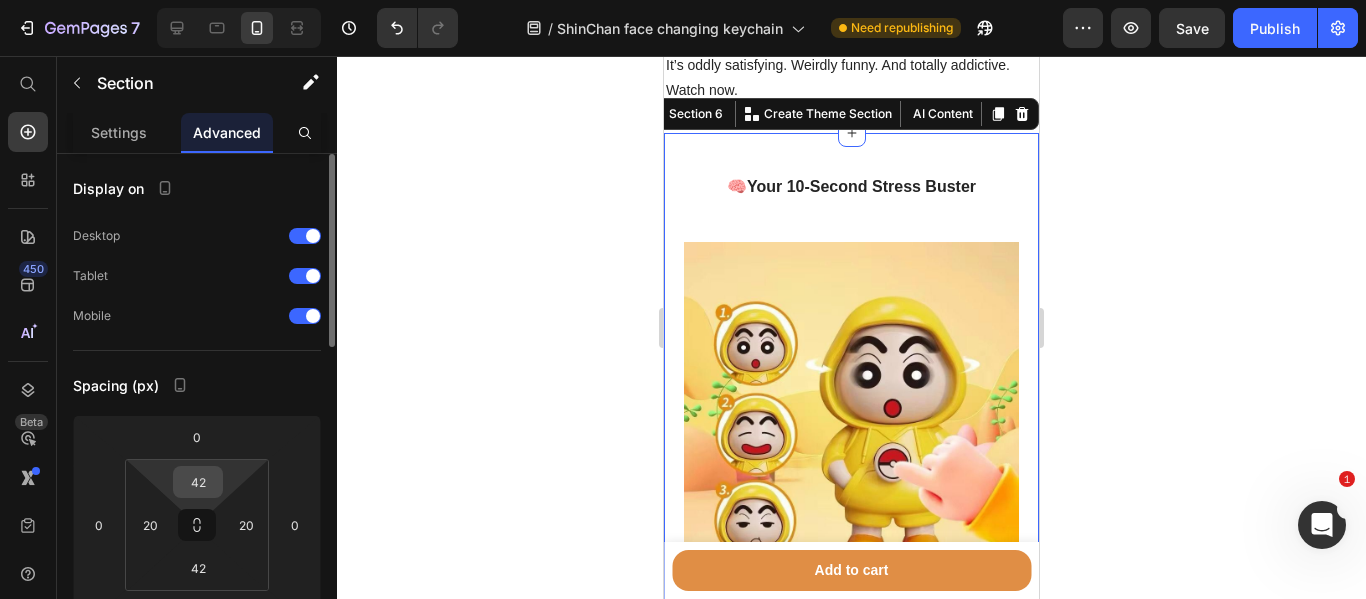 click on "42" at bounding box center (198, 482) 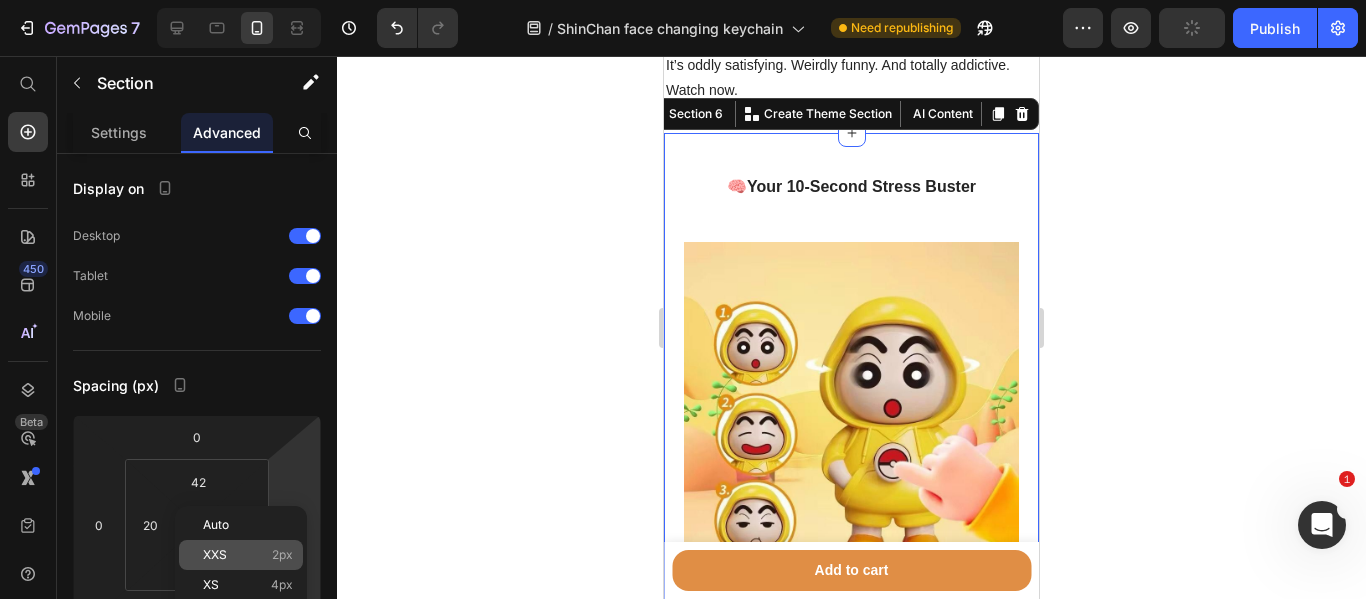 click on "2px" at bounding box center [282, 555] 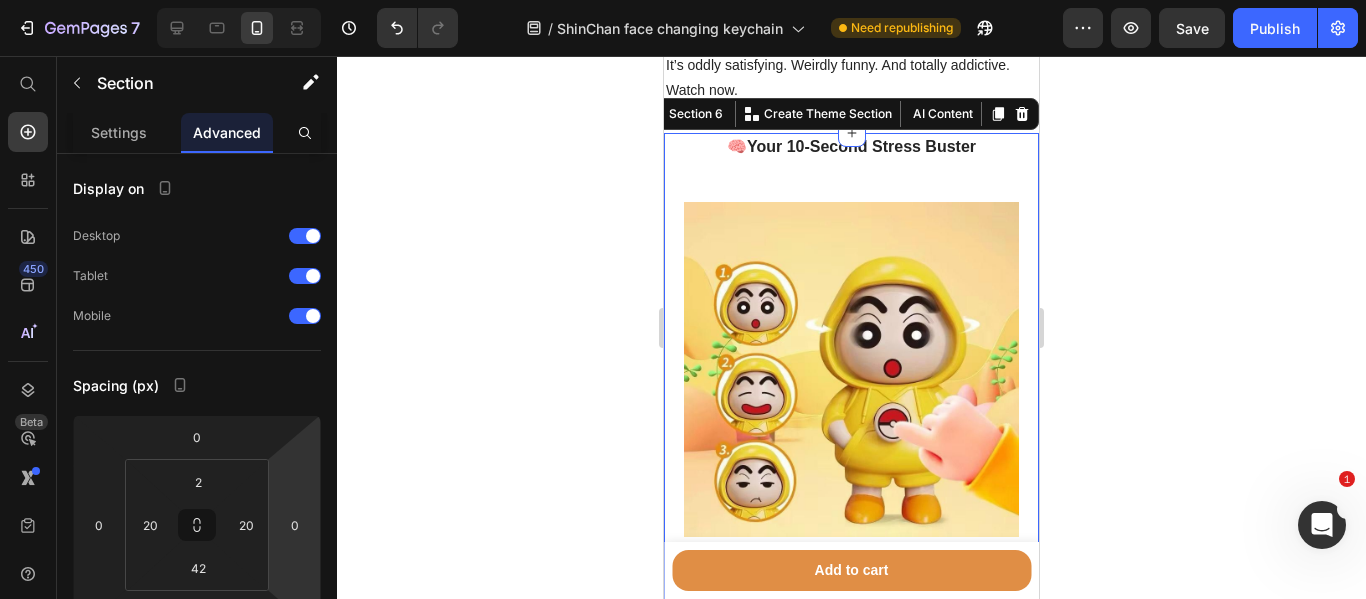 click 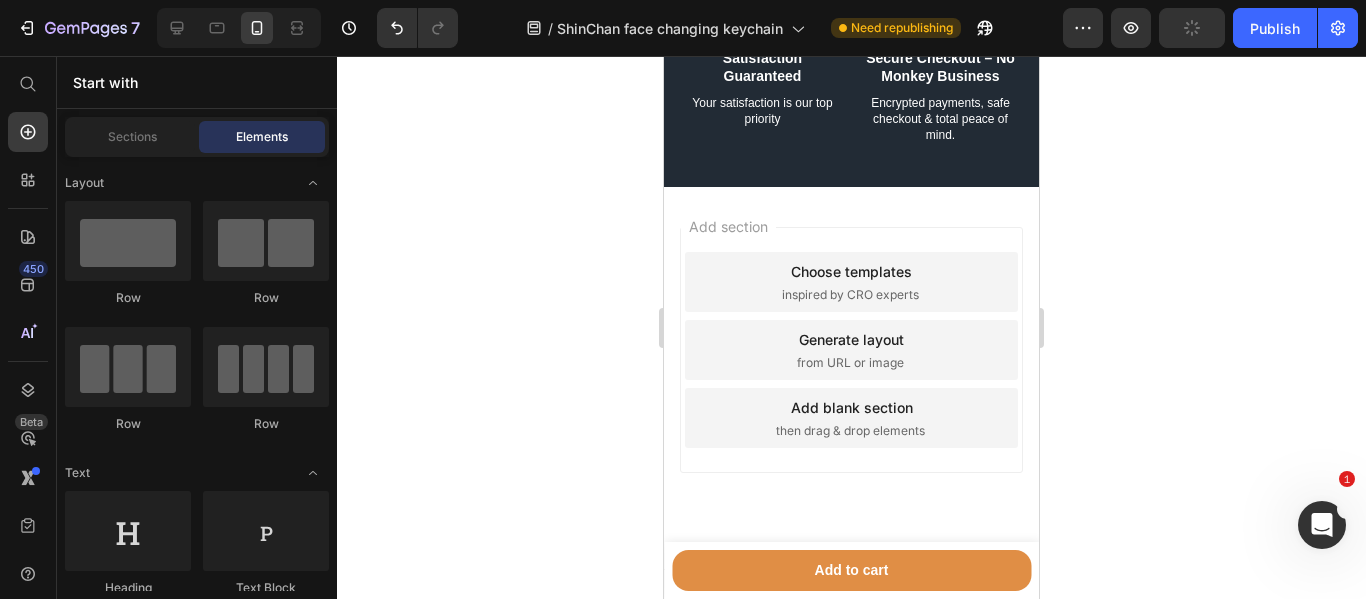 scroll, scrollTop: 3136, scrollLeft: 0, axis: vertical 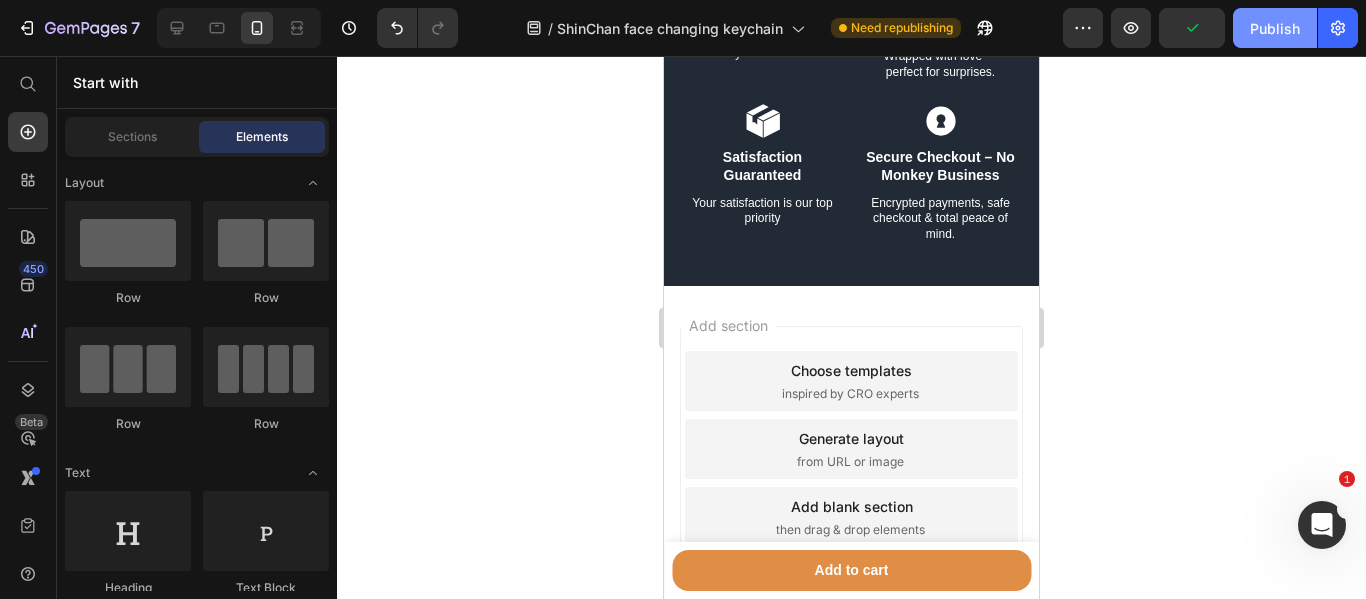 click on "Publish" at bounding box center [1275, 28] 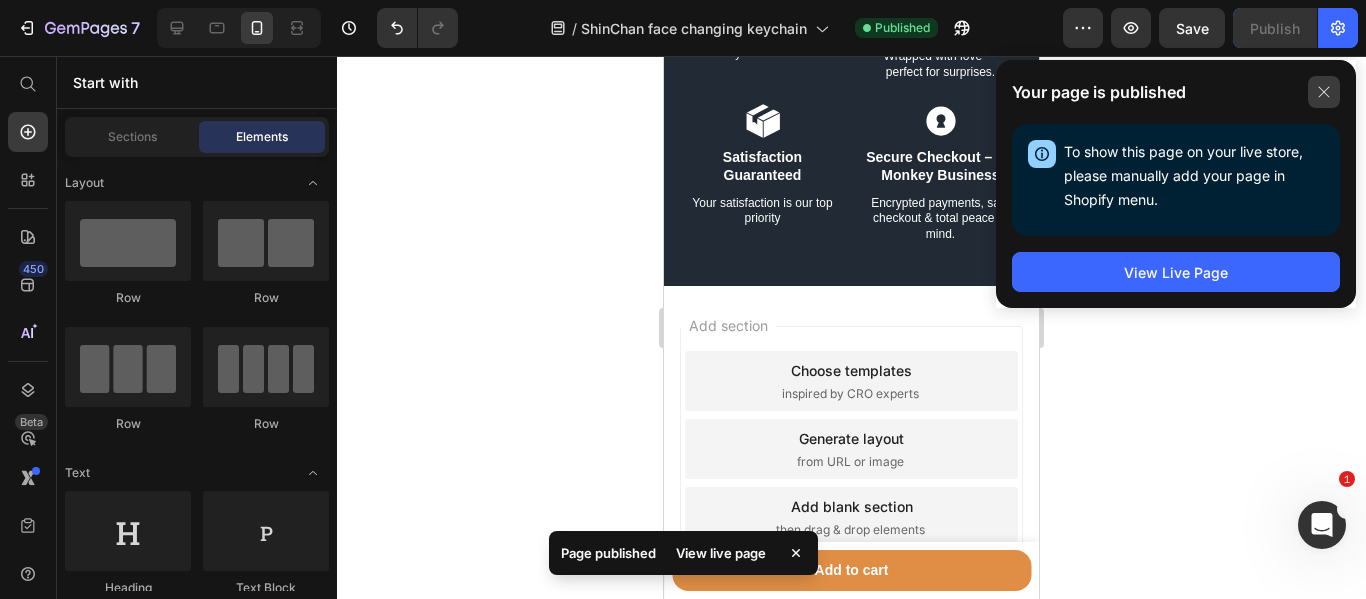 click 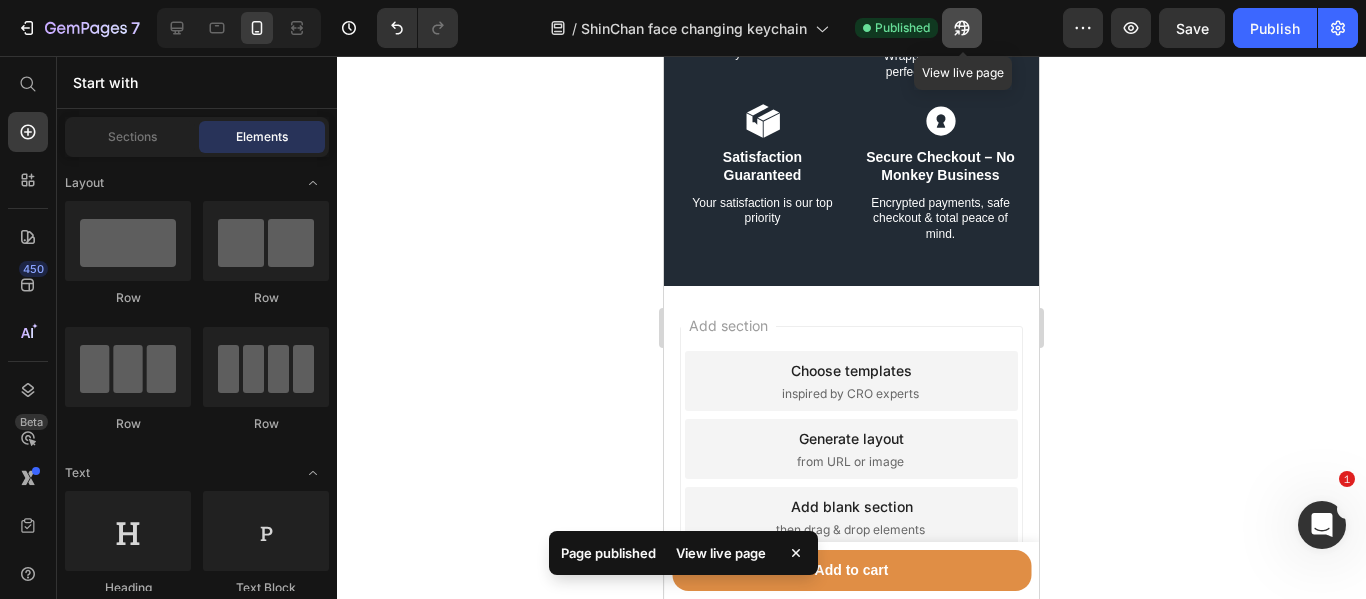click 